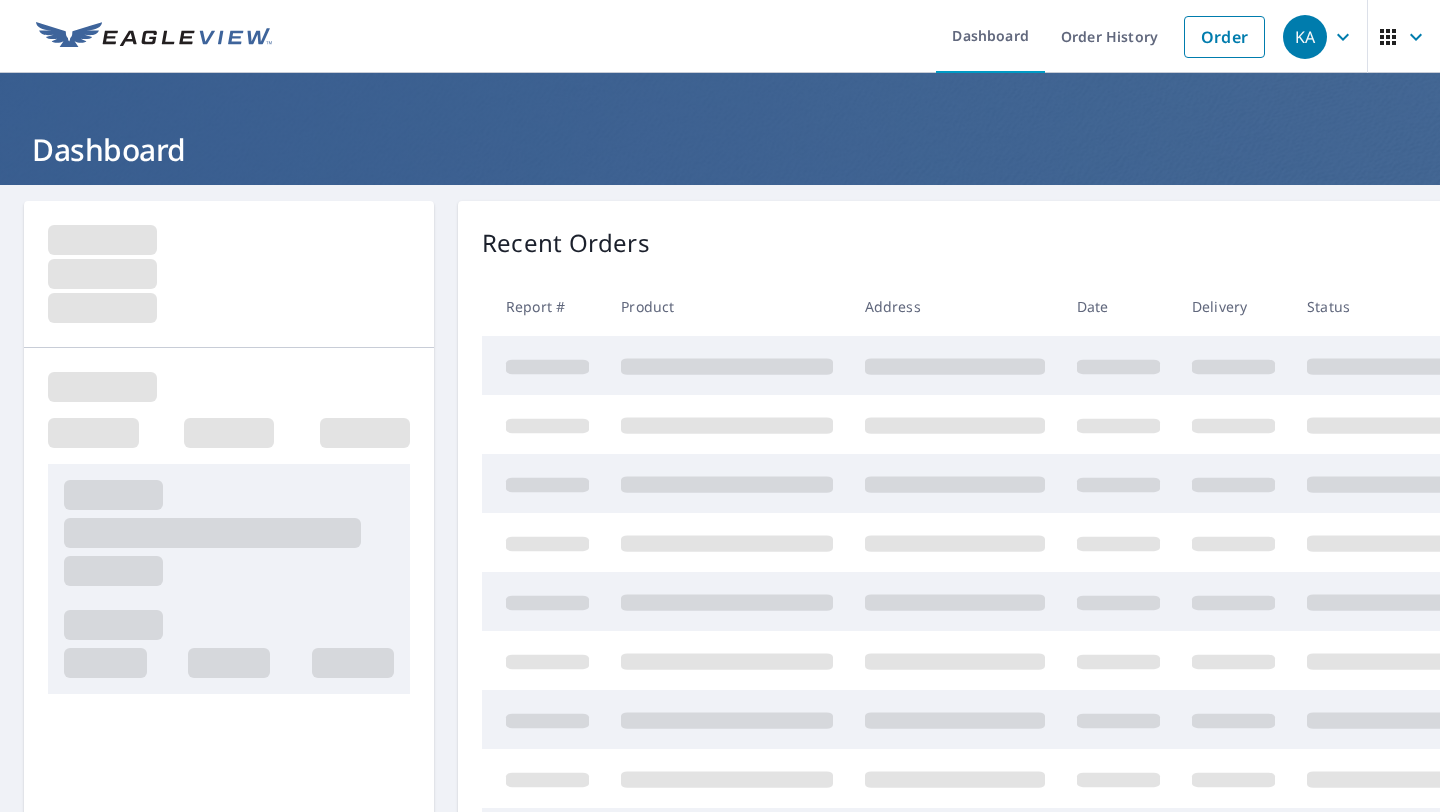 scroll, scrollTop: 0, scrollLeft: 0, axis: both 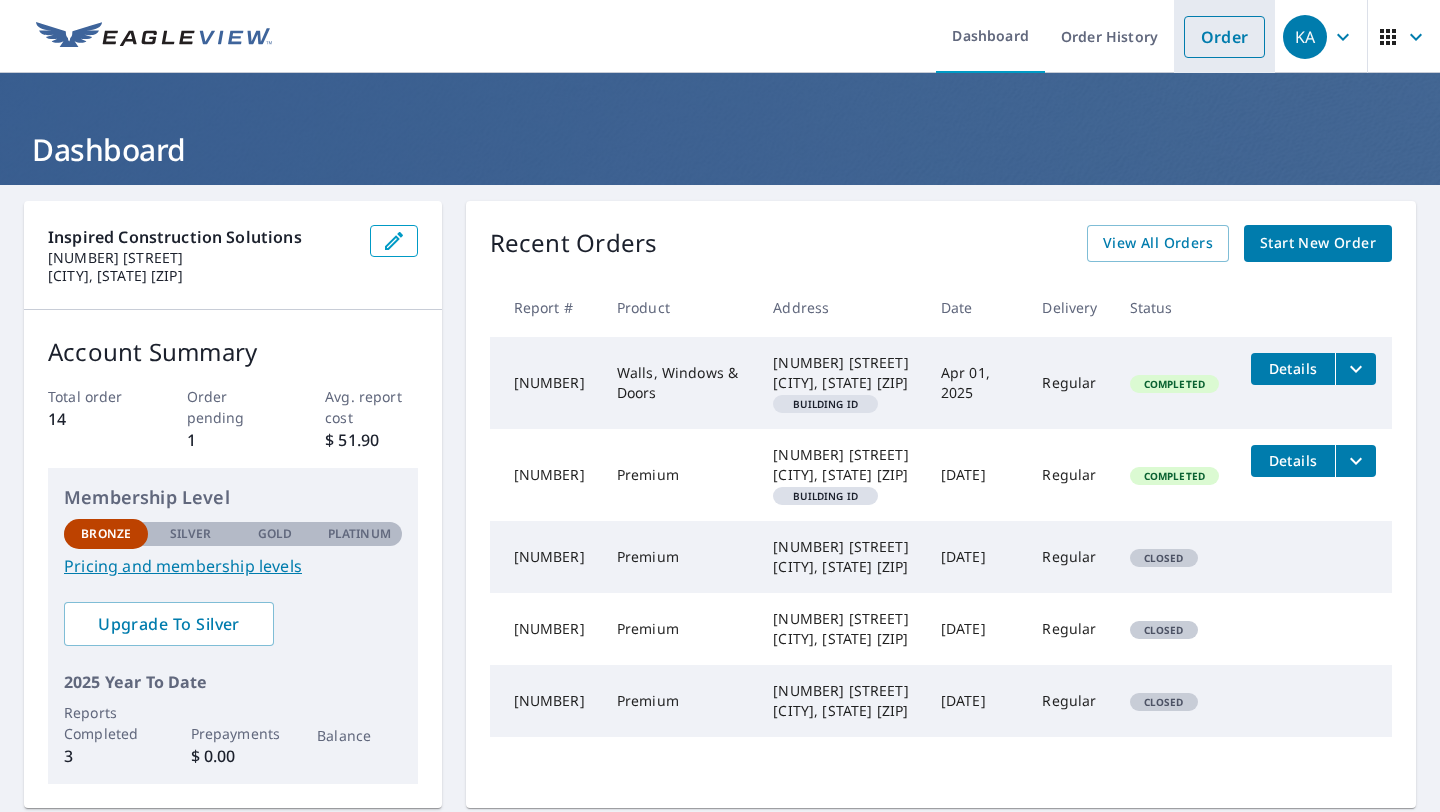 click on "Order" at bounding box center (1224, 37) 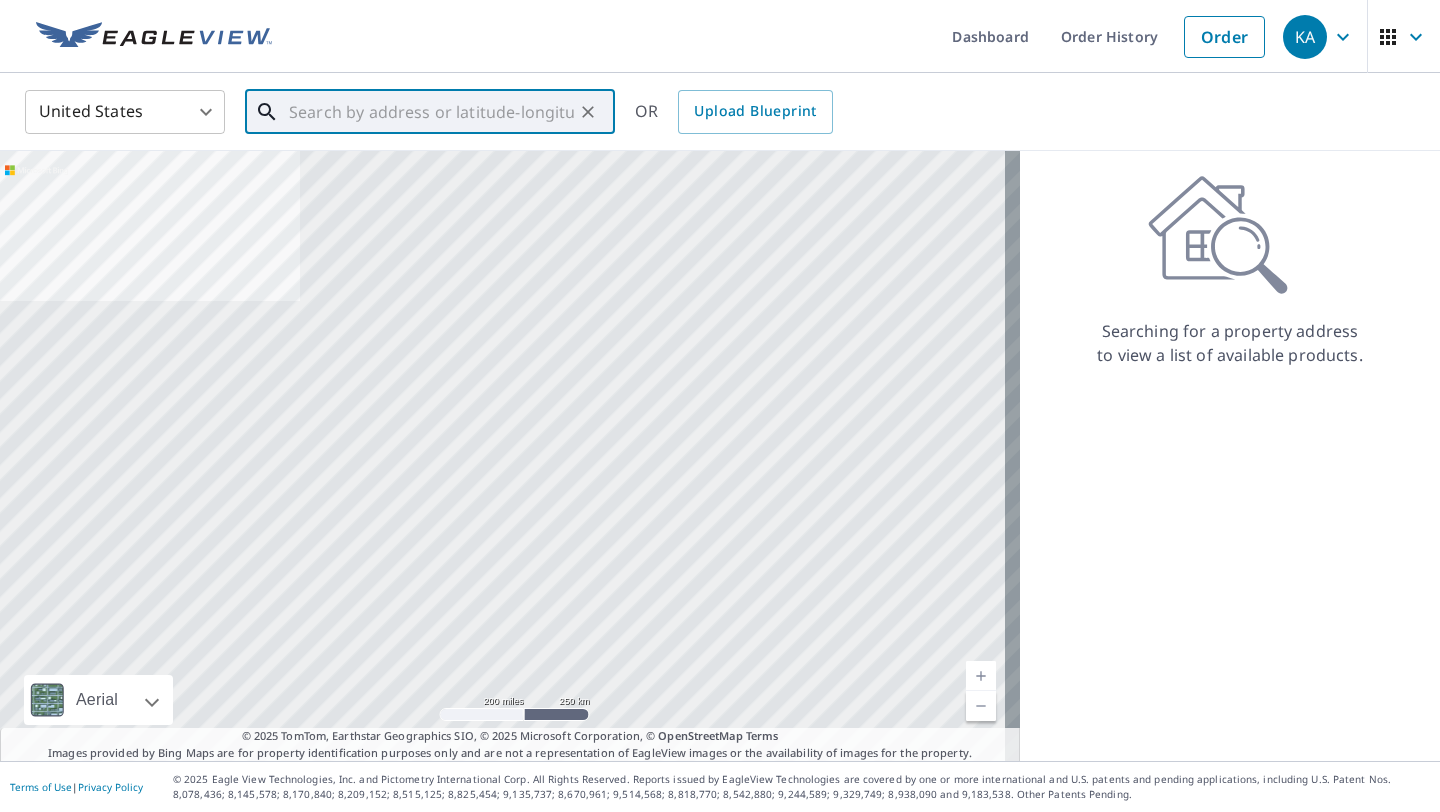 click at bounding box center (431, 112) 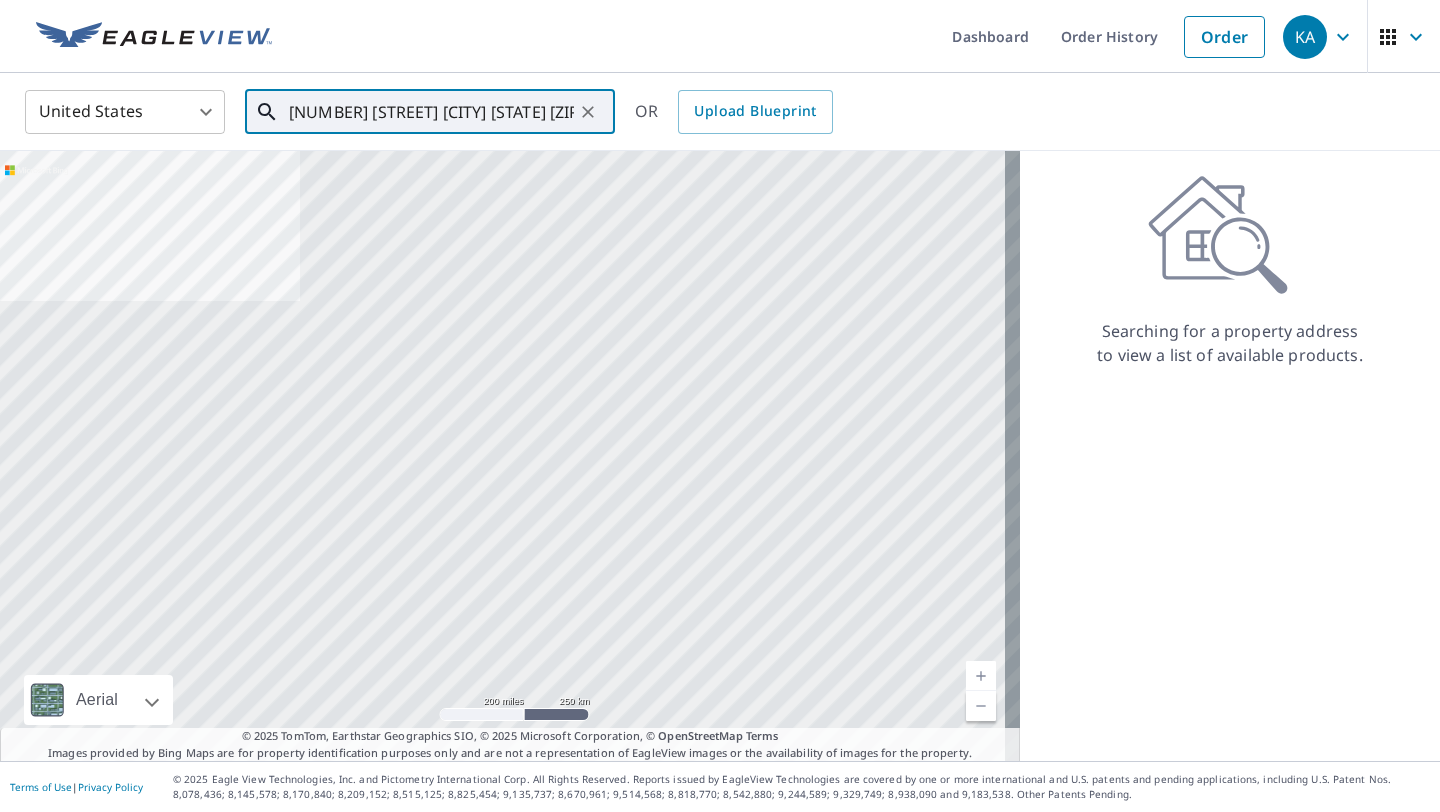scroll, scrollTop: 0, scrollLeft: 41, axis: horizontal 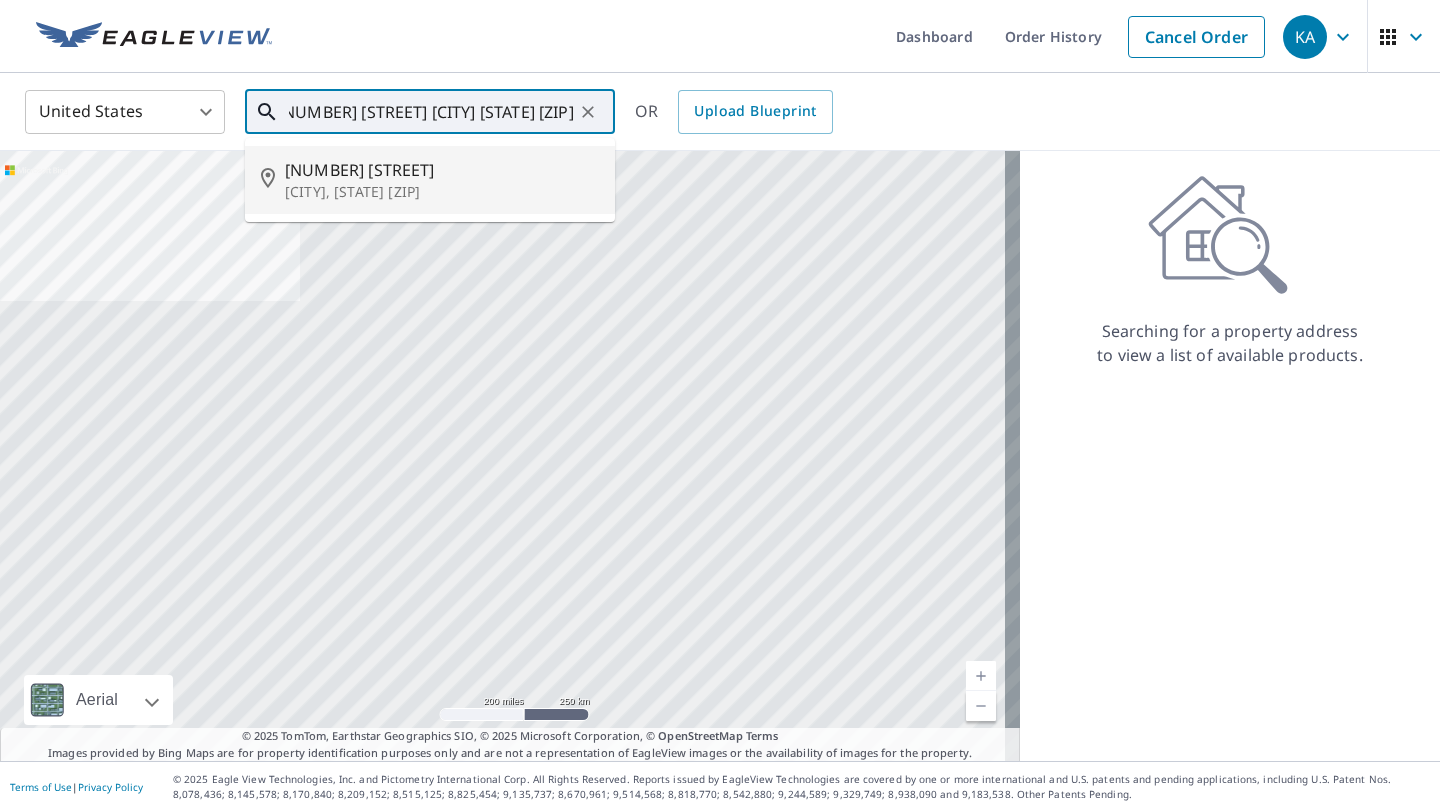 click on "[NUMBER] [STREET]" at bounding box center (442, 170) 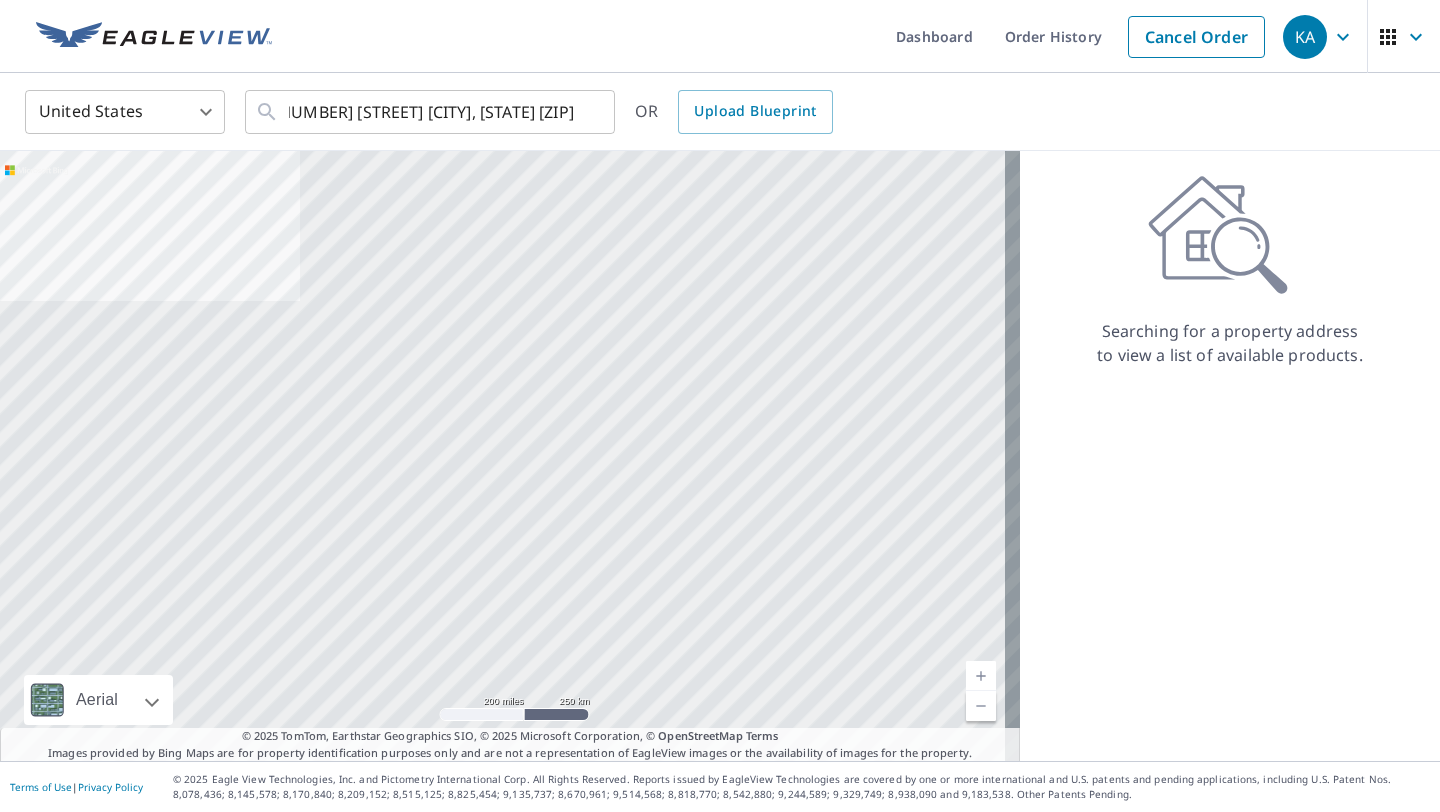 scroll, scrollTop: 0, scrollLeft: 0, axis: both 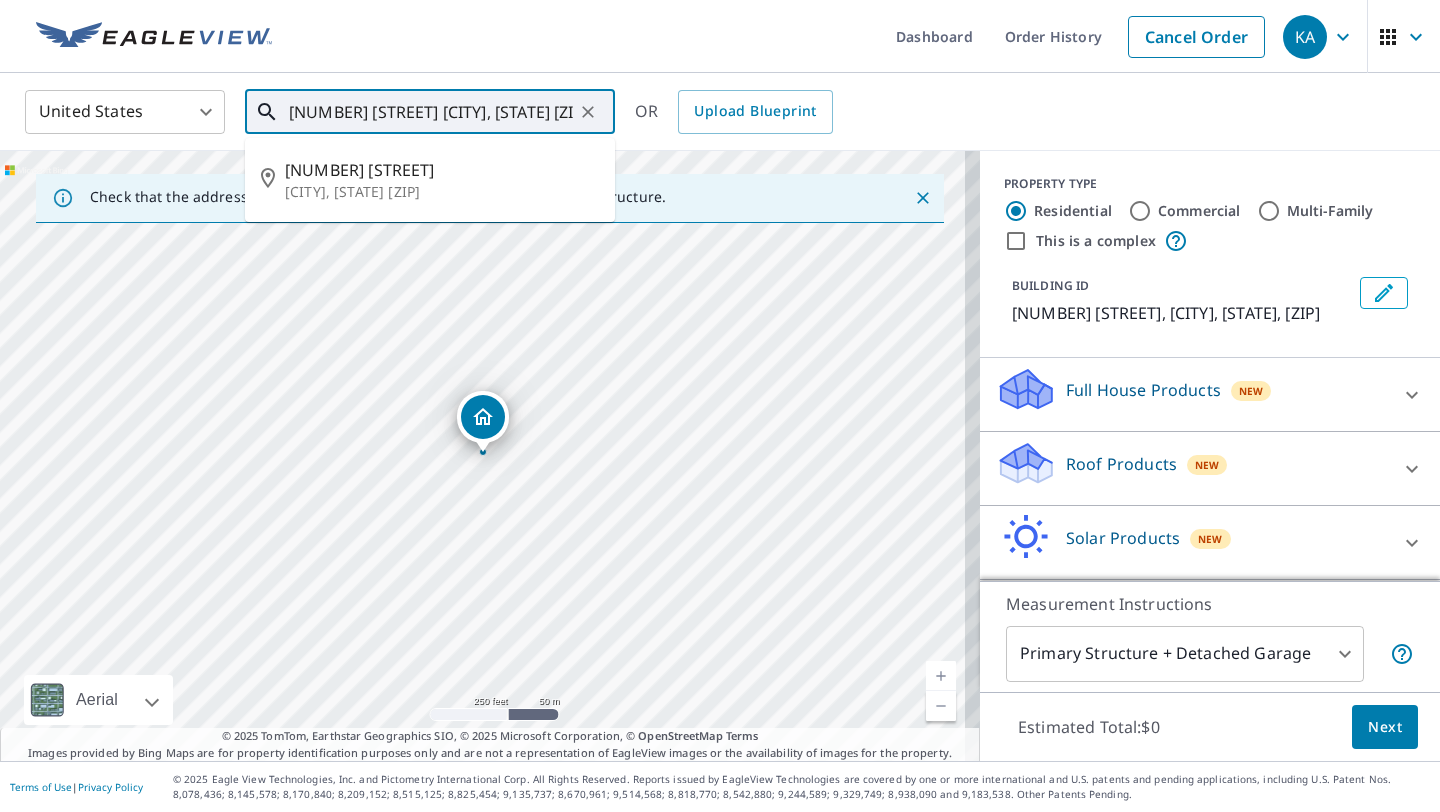click on "[NUMBER] [STREET] [CITY], [STATE] [ZIP]" at bounding box center (431, 112) 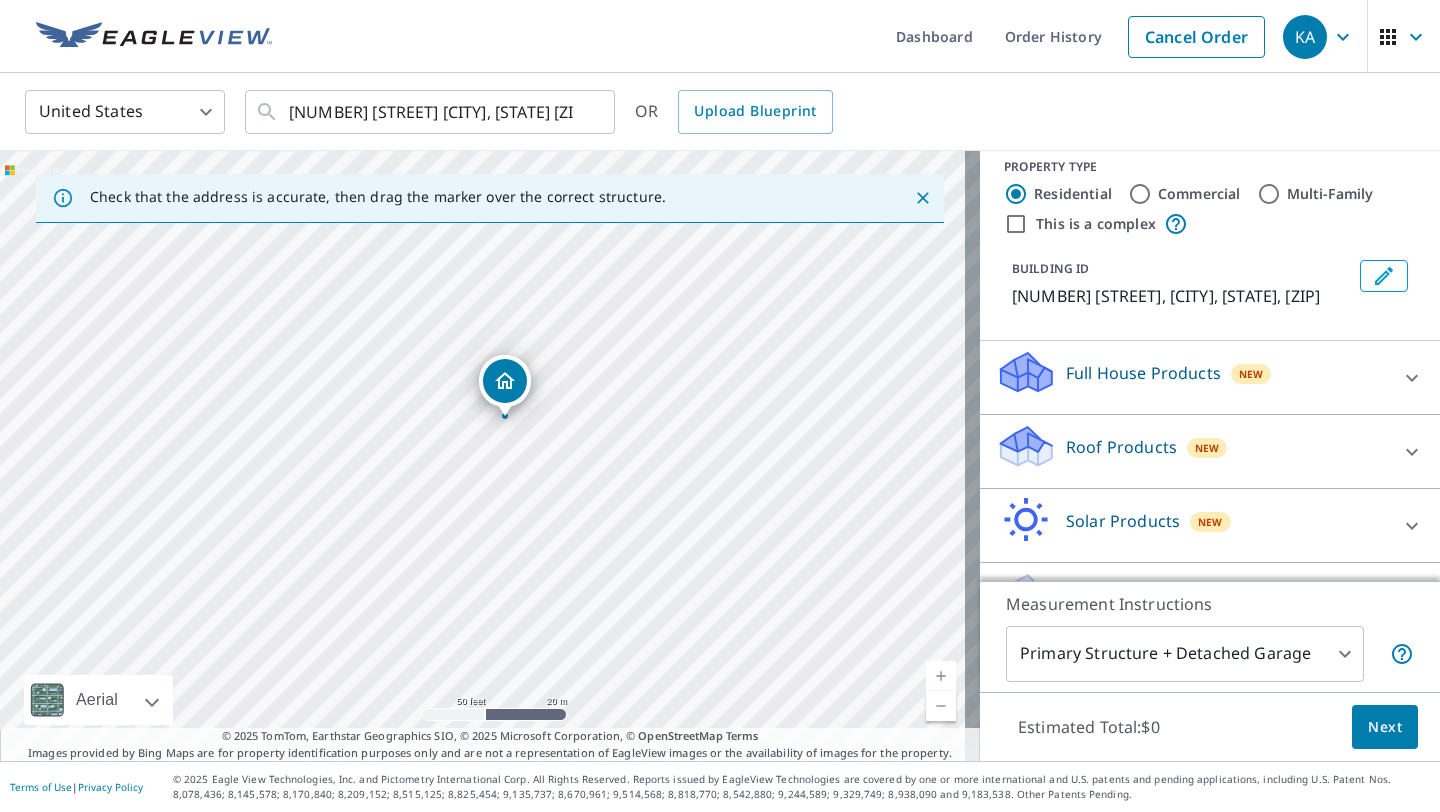 scroll, scrollTop: 12, scrollLeft: 0, axis: vertical 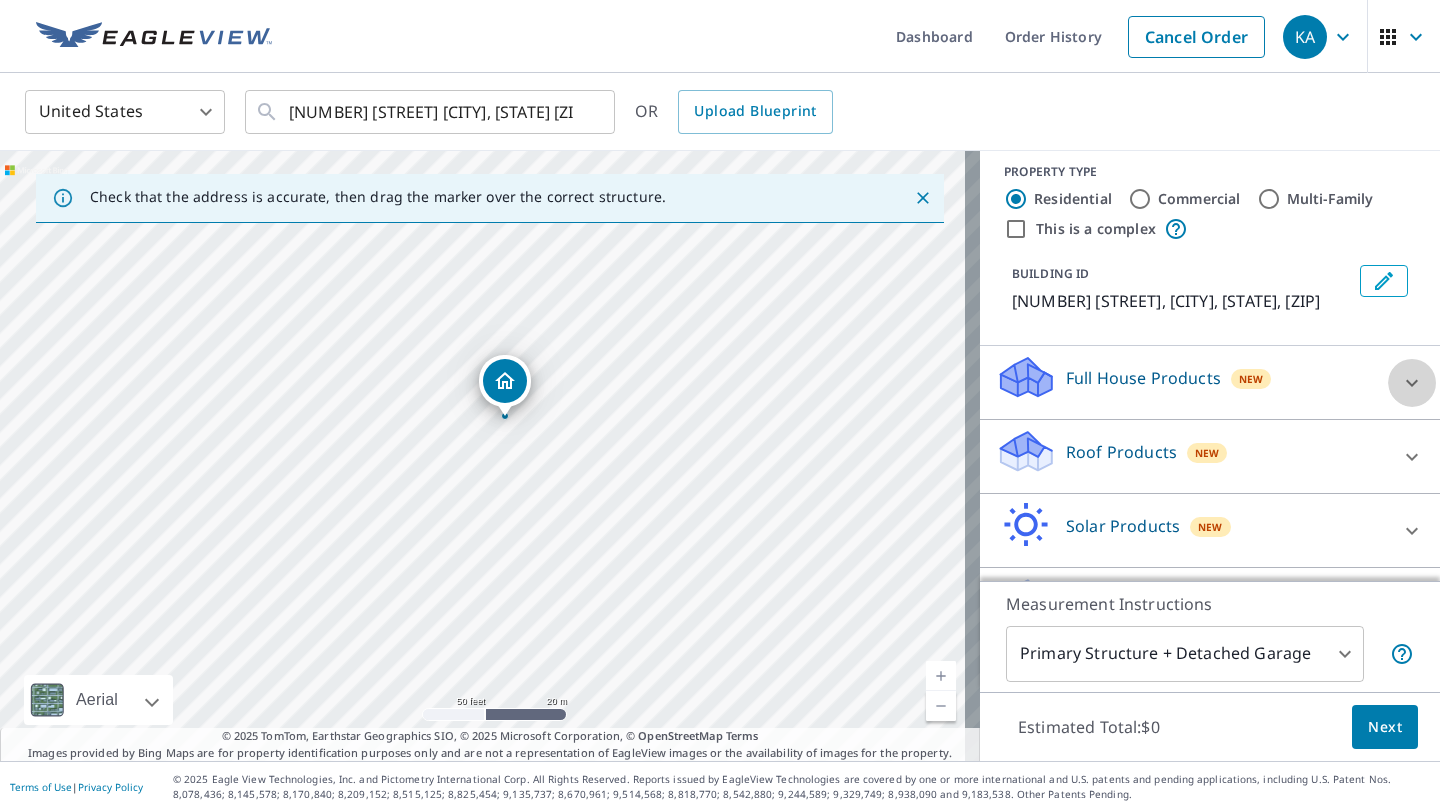 click 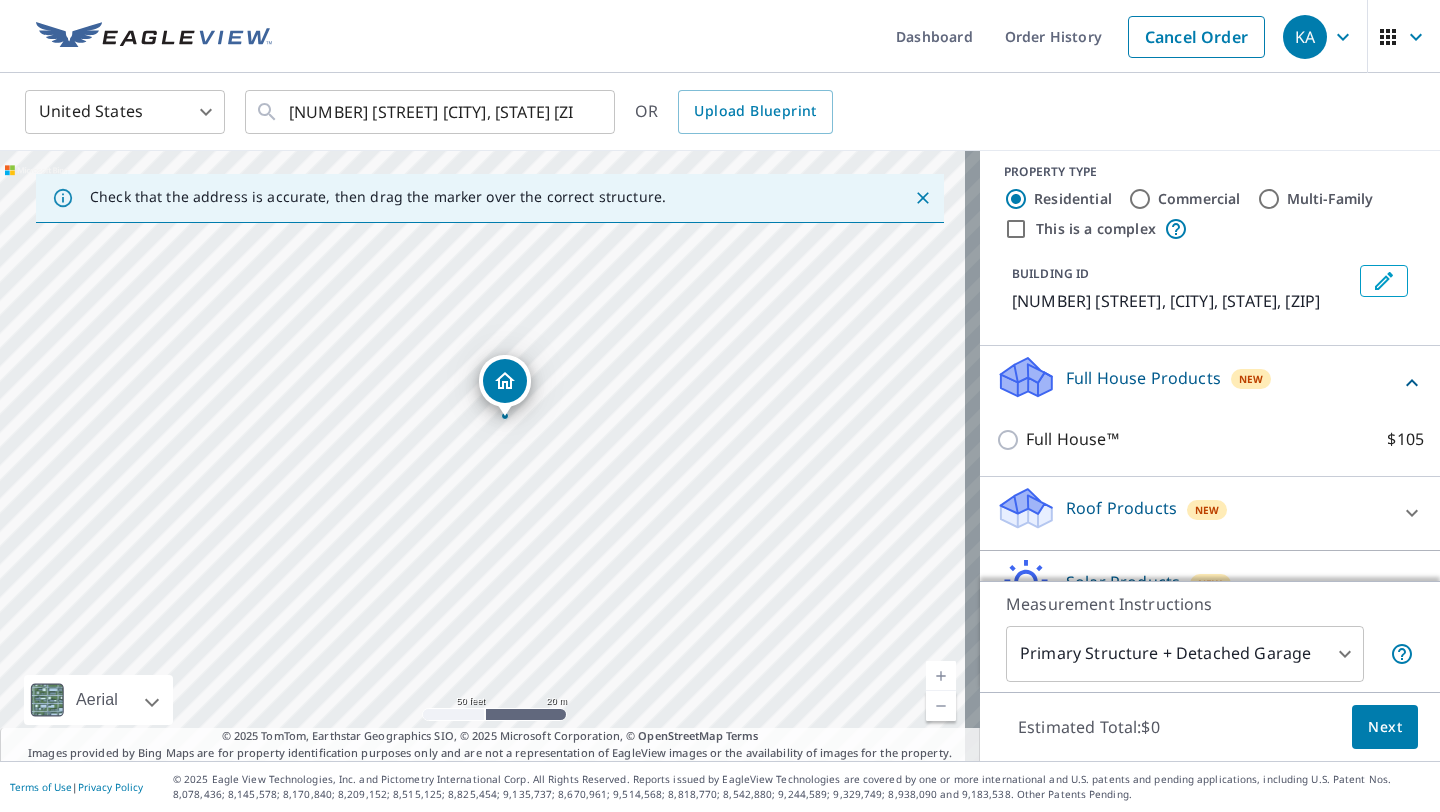 click on "Full House Products" at bounding box center (1143, 378) 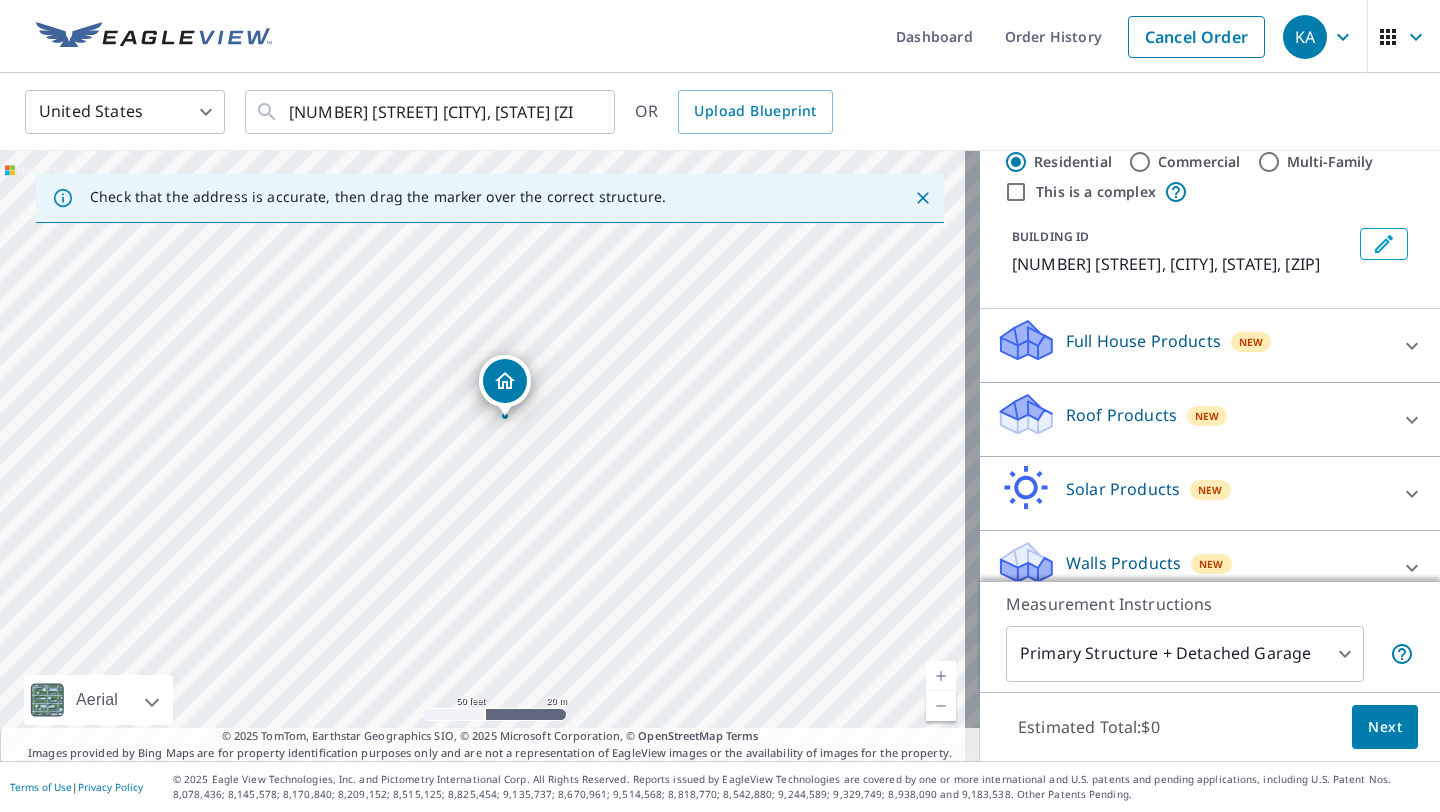scroll, scrollTop: 51, scrollLeft: 0, axis: vertical 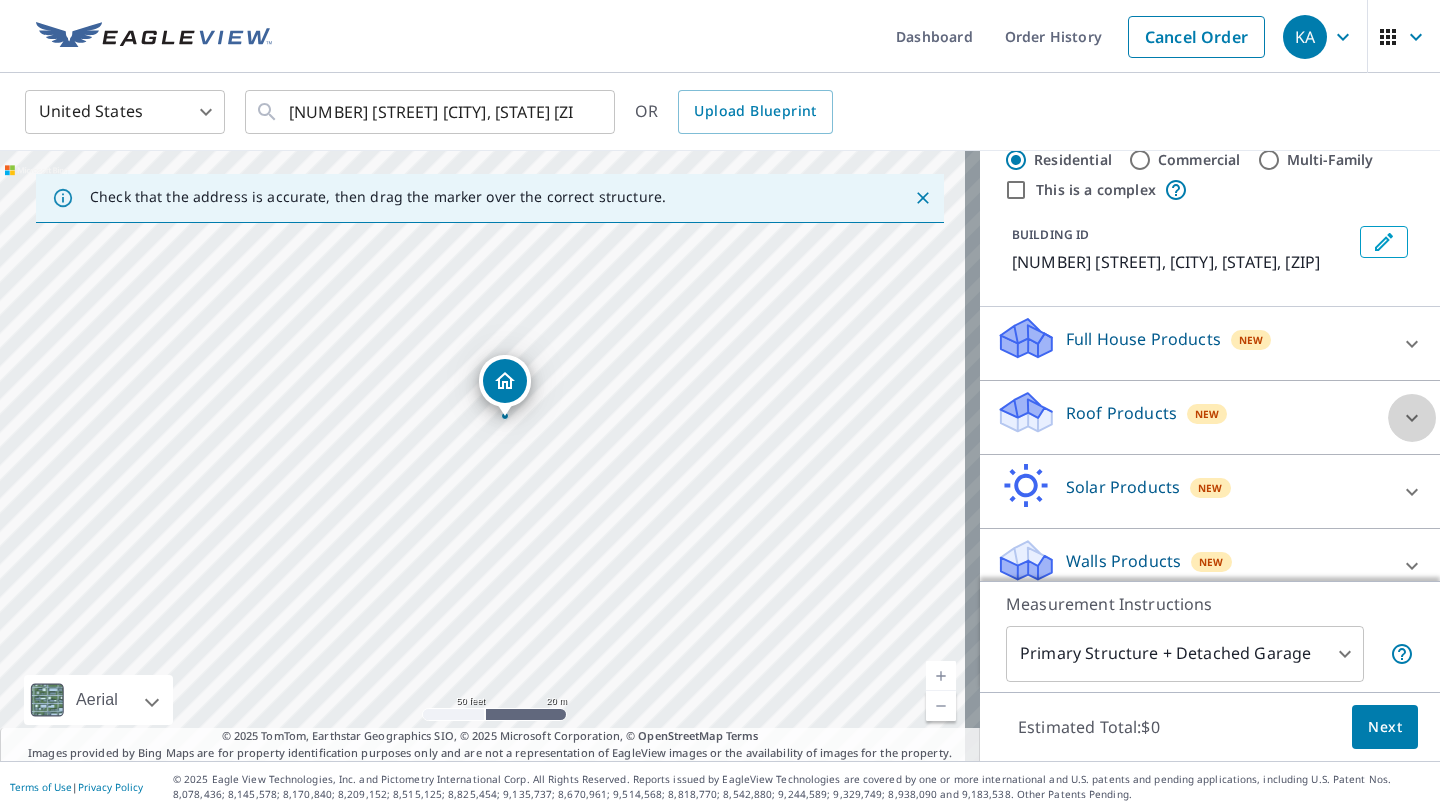 click 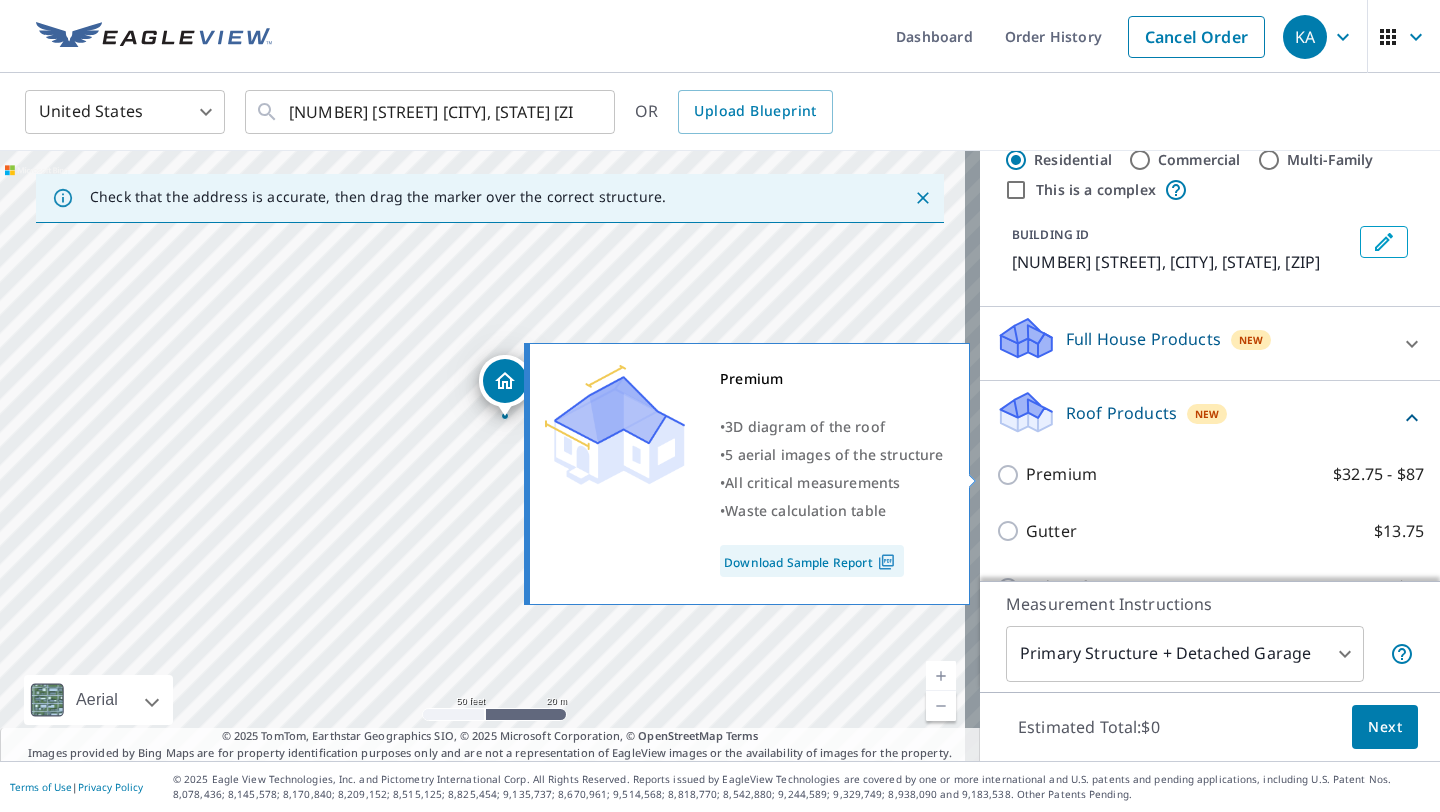 click on "Premium $32.75 - $87" at bounding box center (1011, 475) 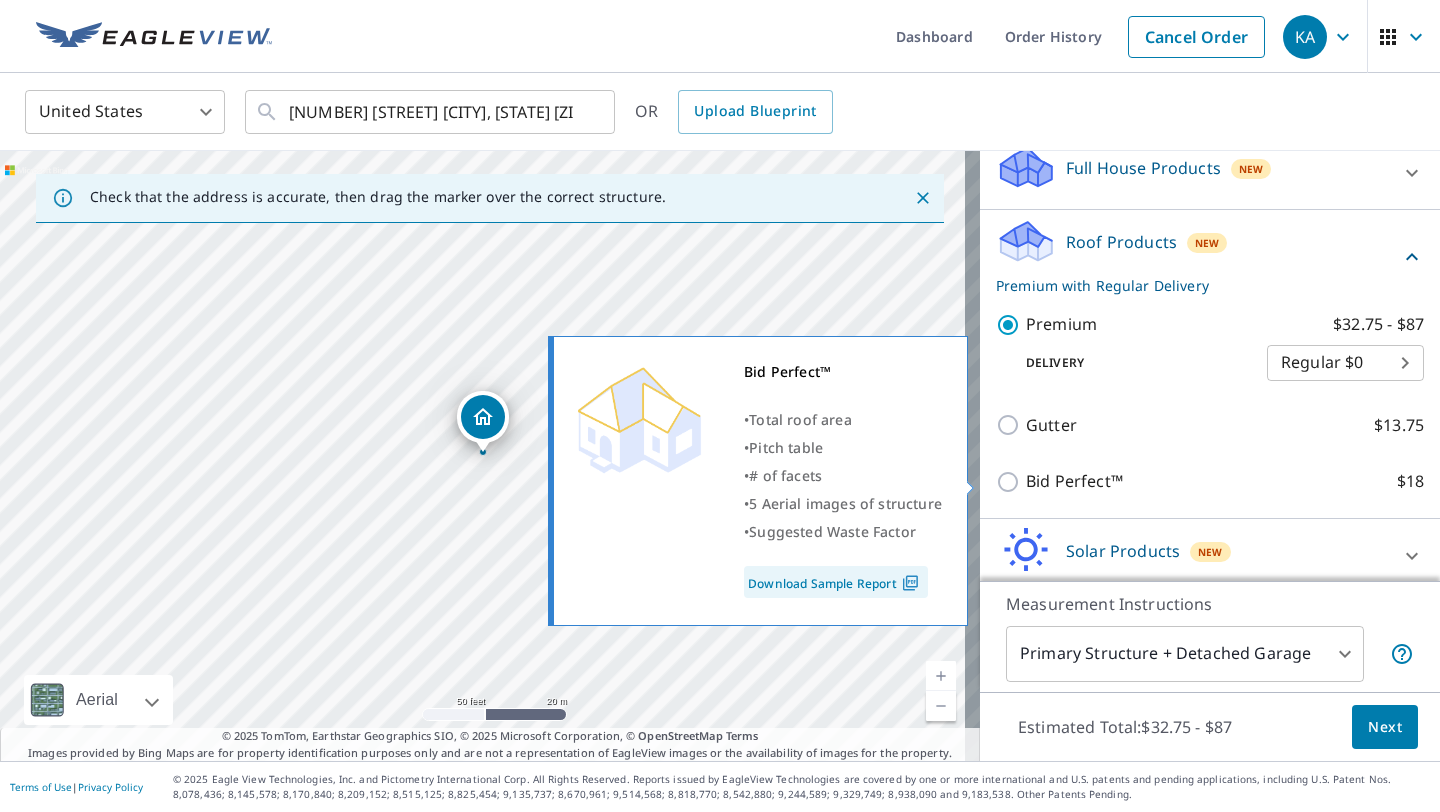scroll, scrollTop: 224, scrollLeft: 0, axis: vertical 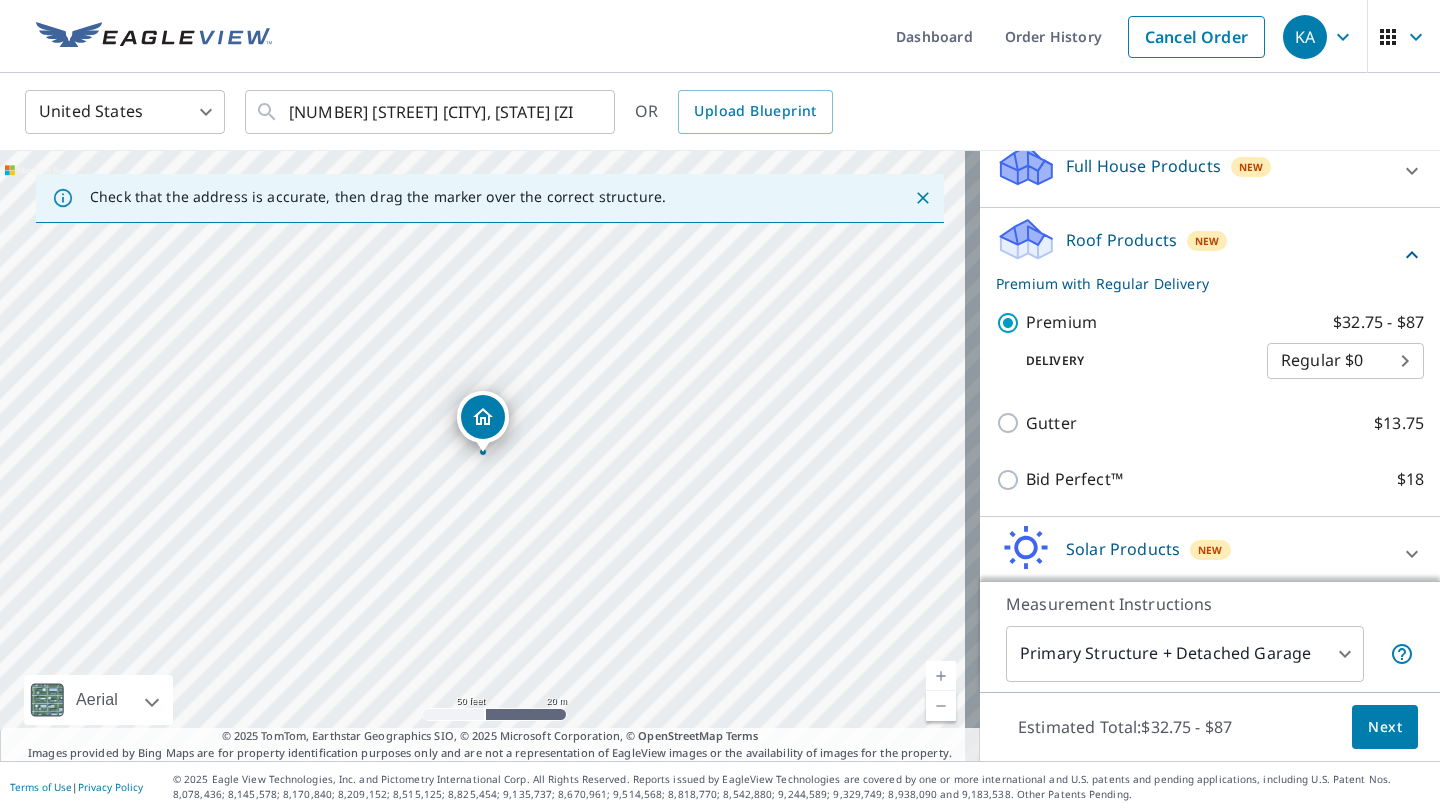 click on "Next" at bounding box center (1385, 727) 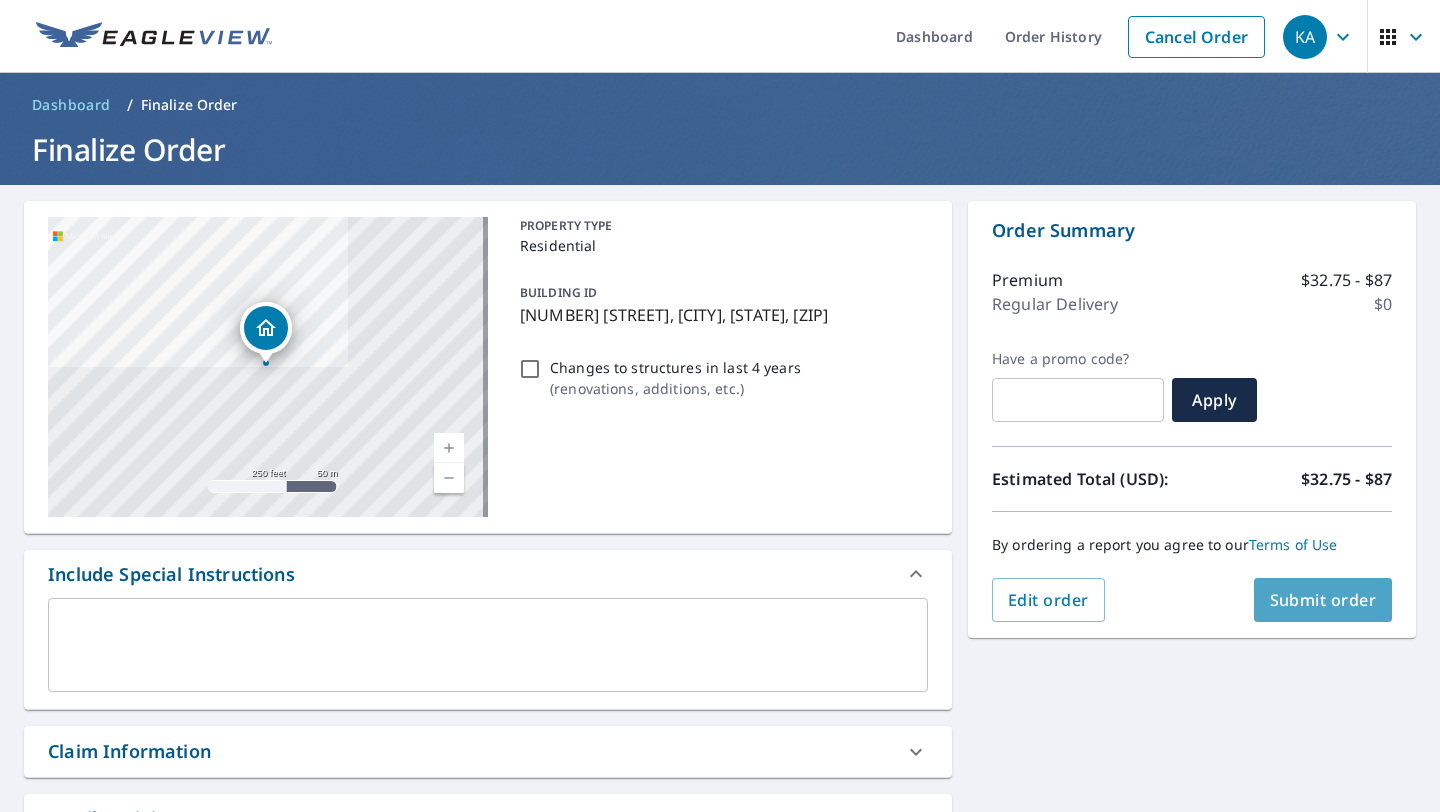click on "Submit order" at bounding box center [1323, 600] 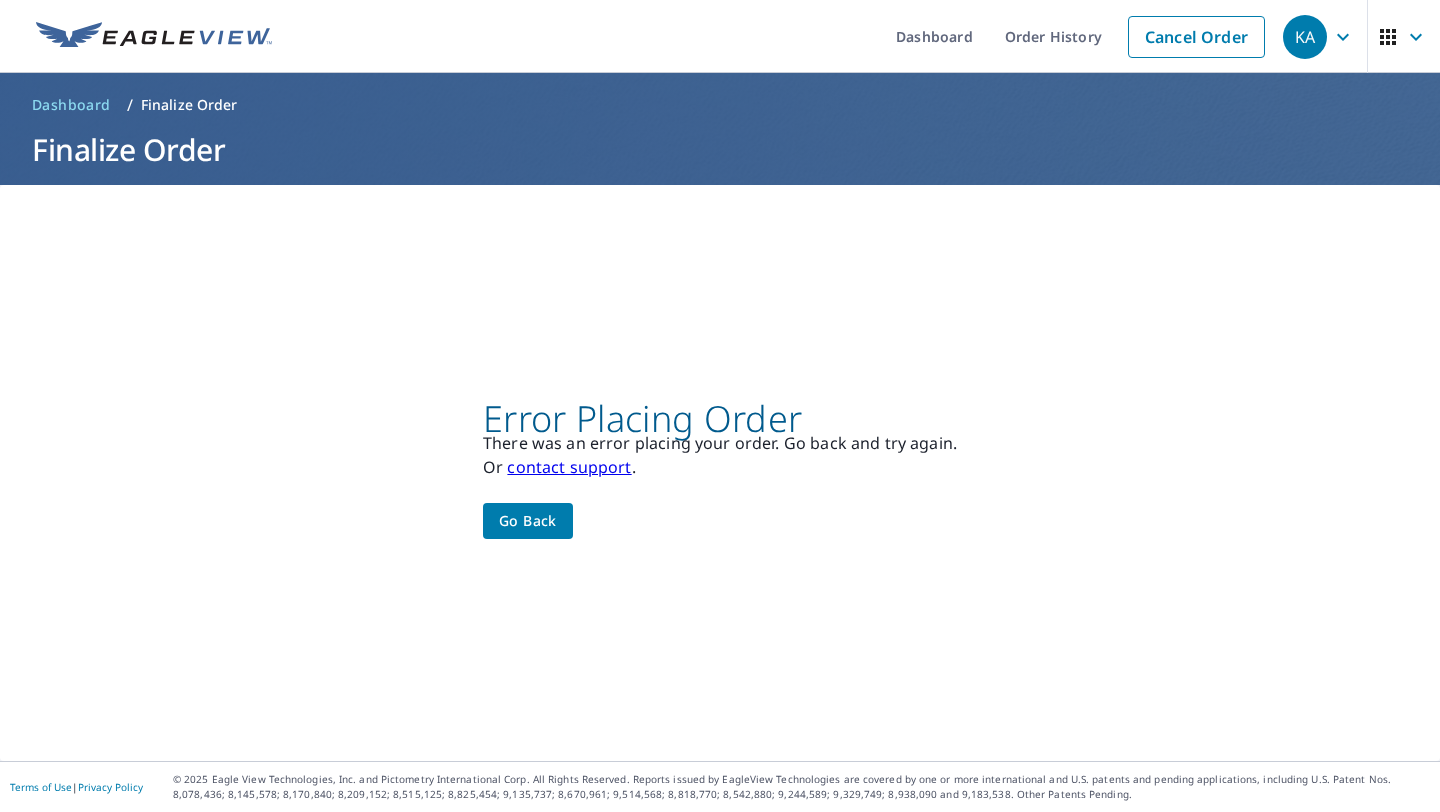 click on "Go back" at bounding box center (528, 521) 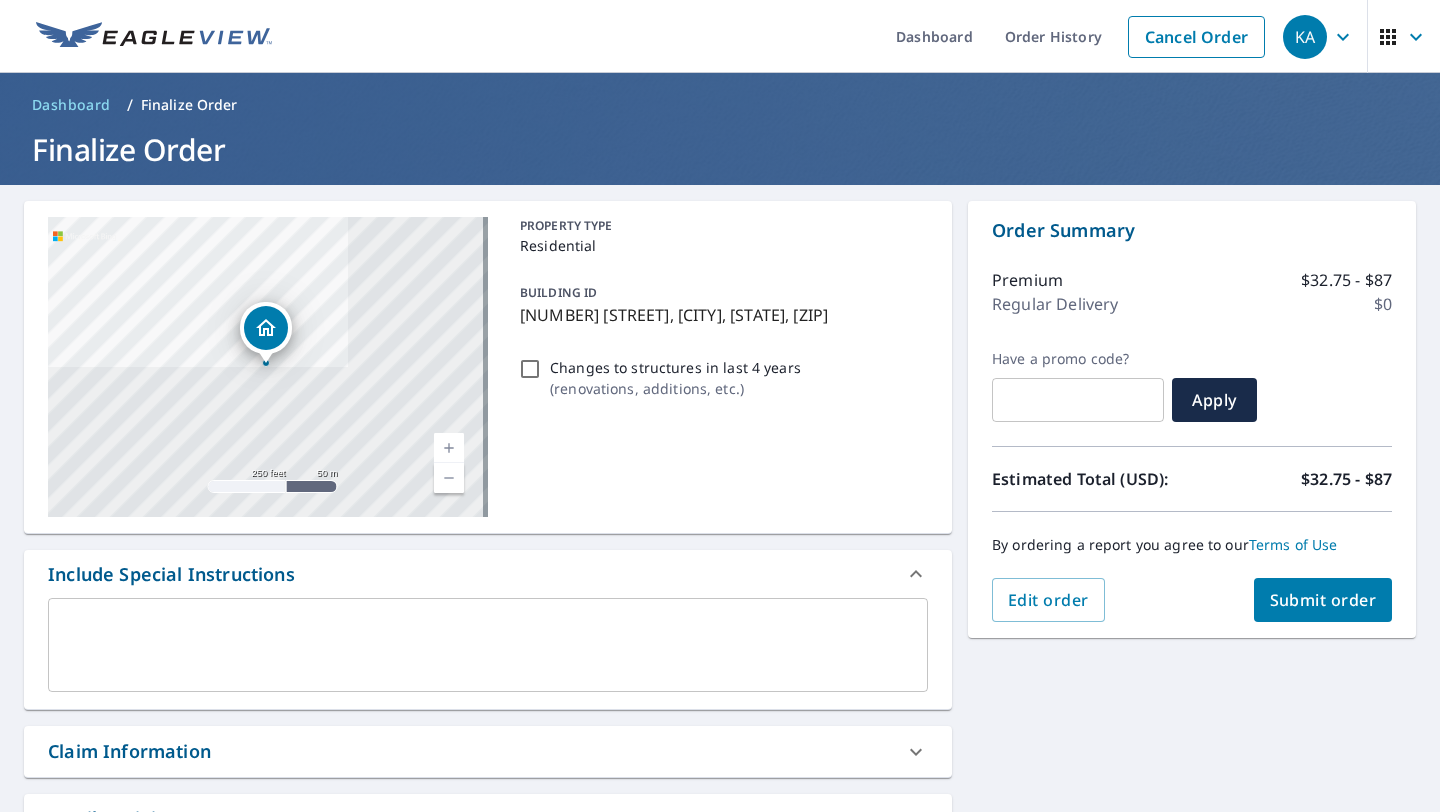 scroll, scrollTop: 447, scrollLeft: 0, axis: vertical 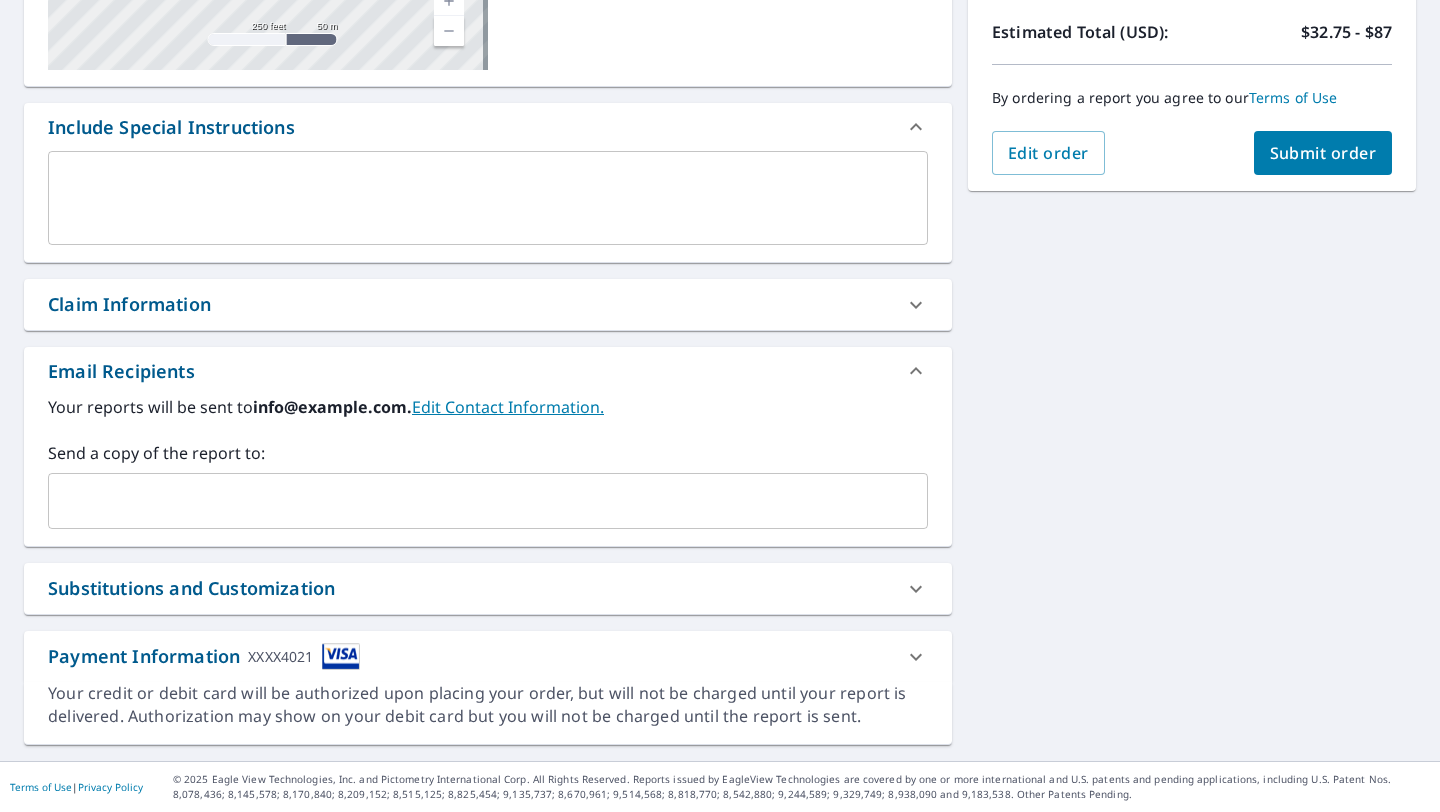 click at bounding box center (473, 501) 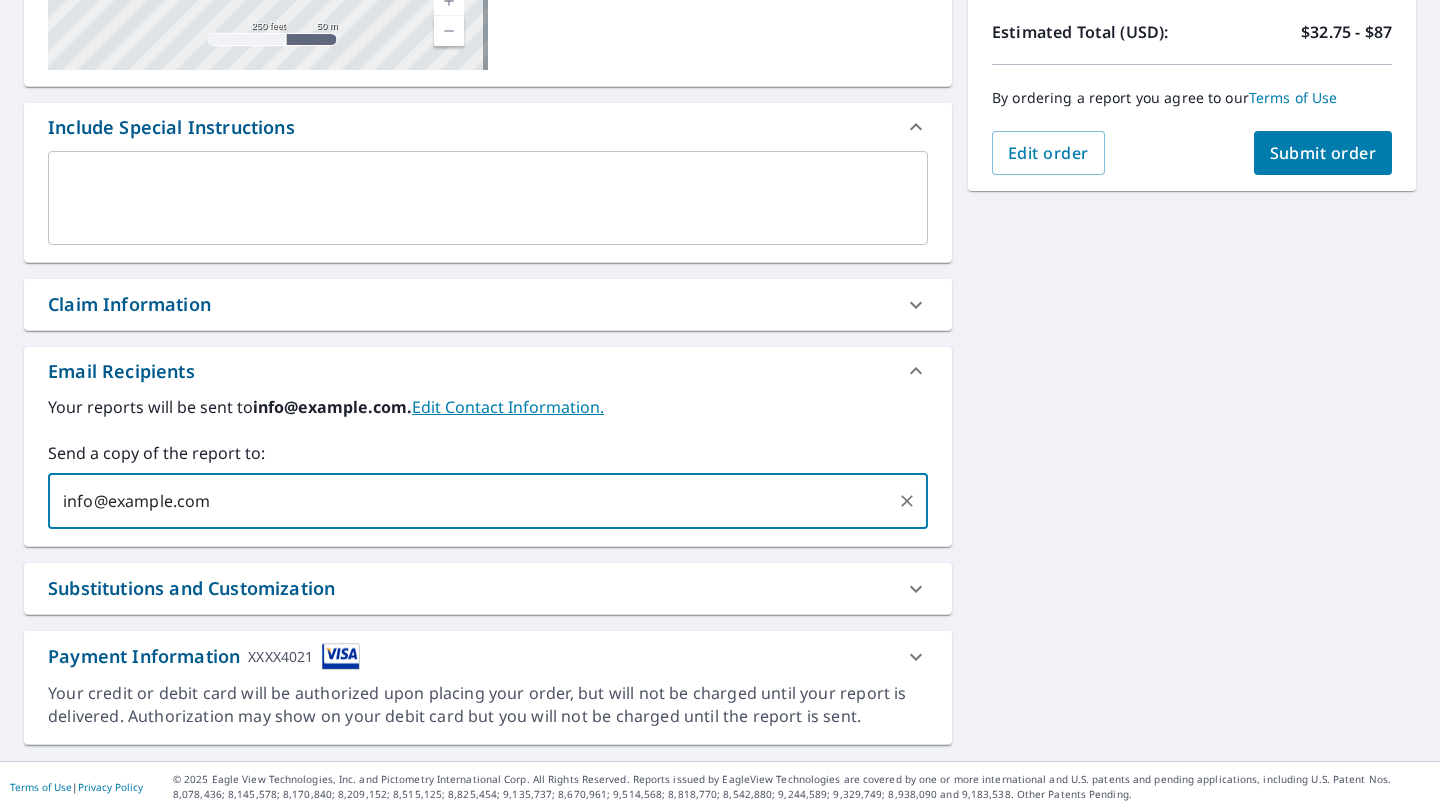 type on "info@example.com" 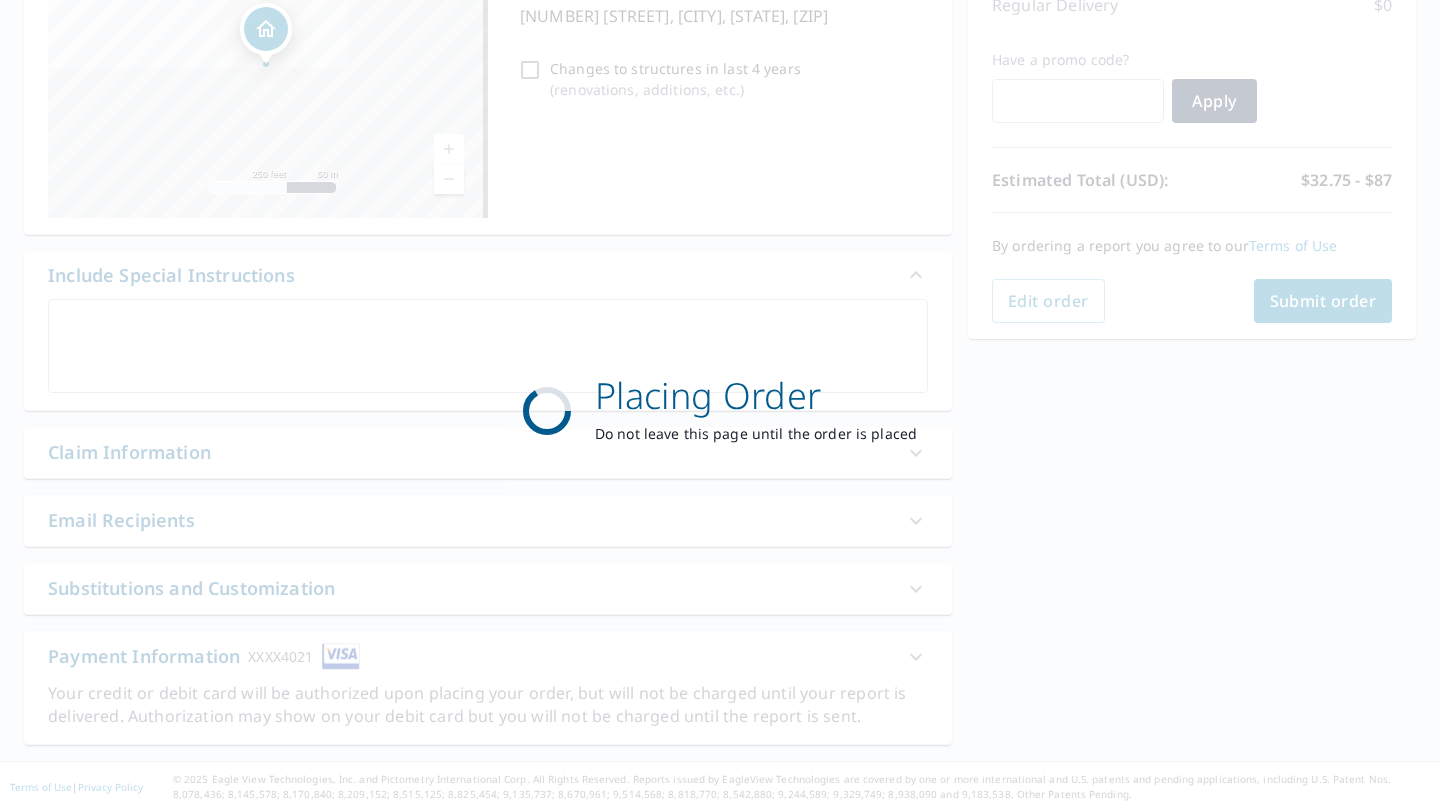 scroll, scrollTop: 0, scrollLeft: 0, axis: both 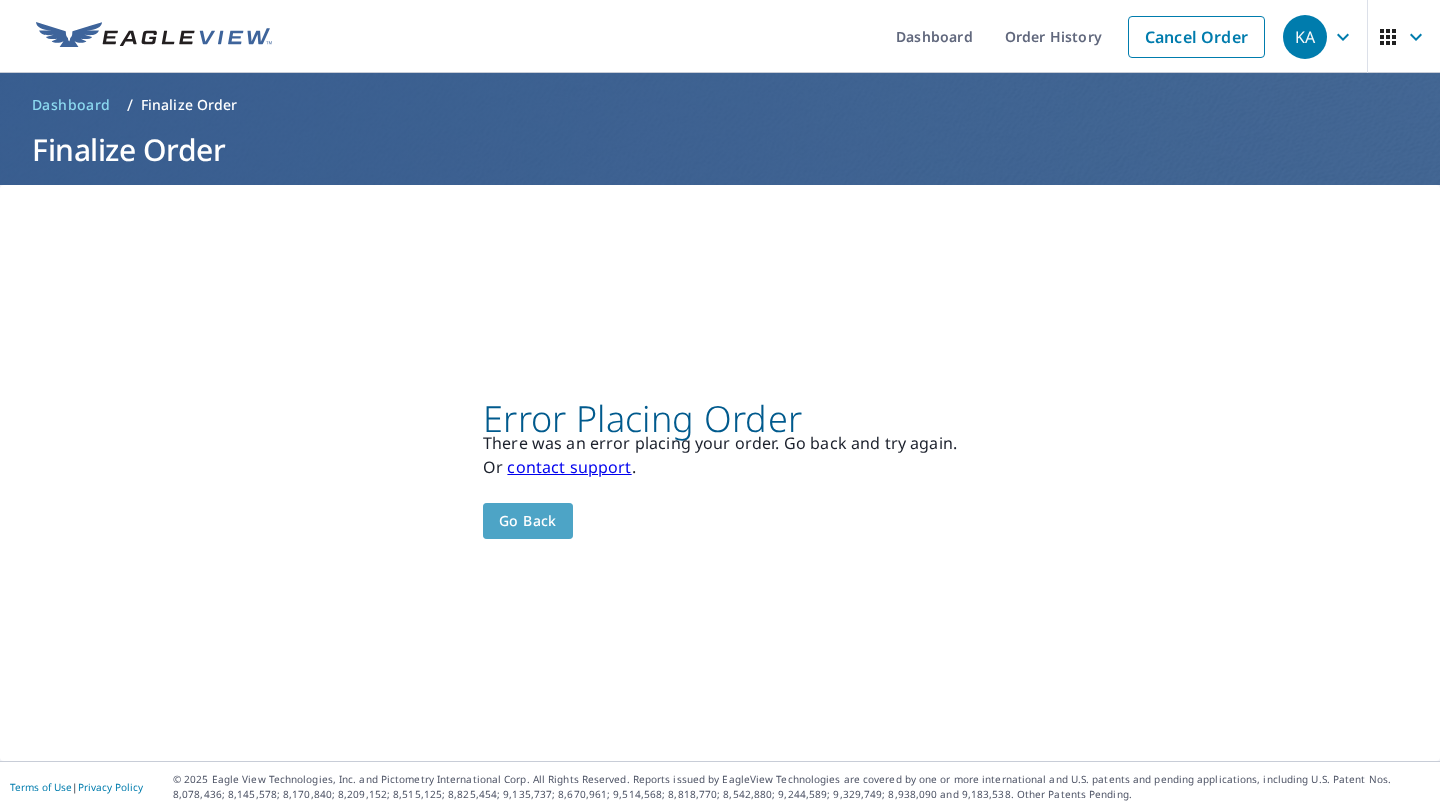 click on "Go back" at bounding box center (528, 521) 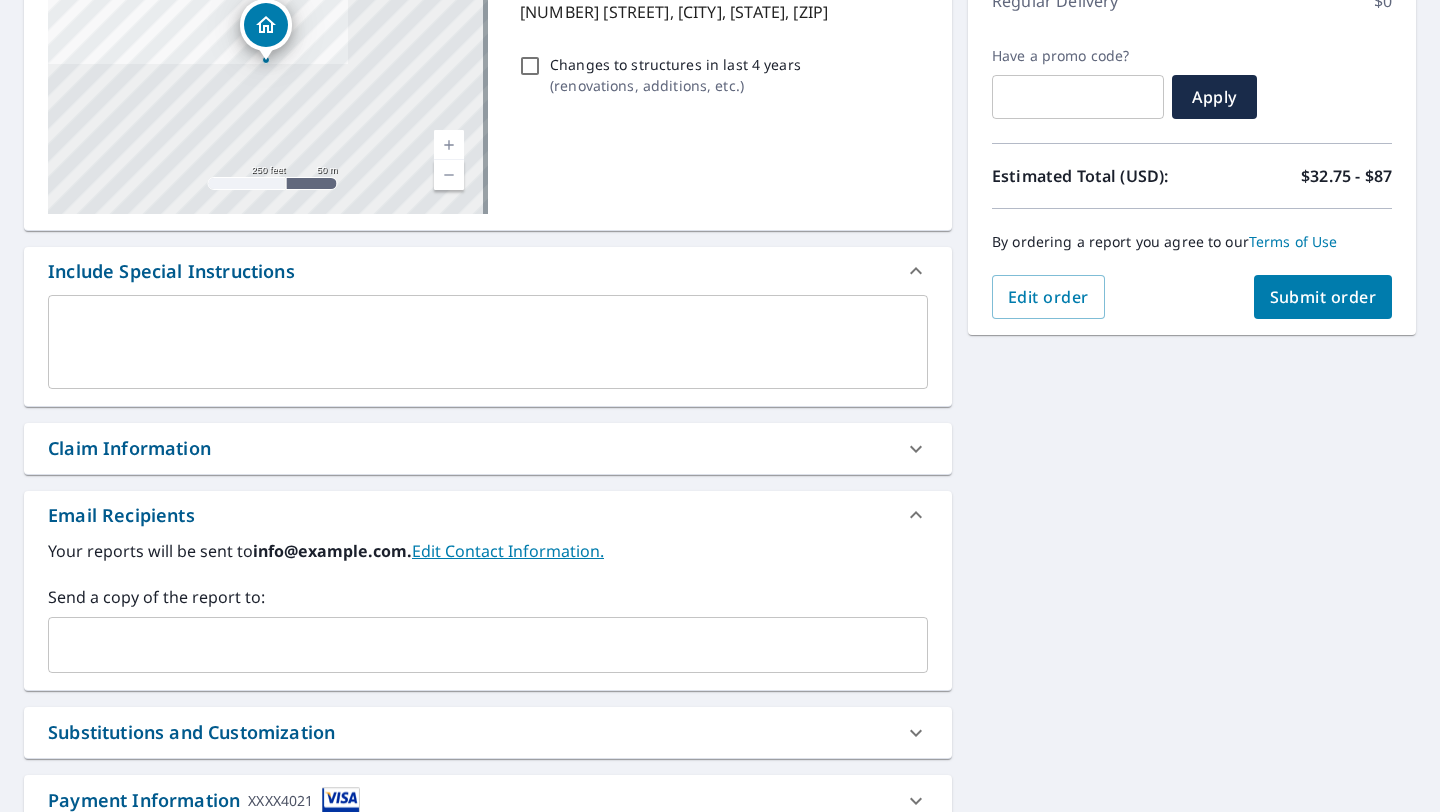 scroll, scrollTop: 311, scrollLeft: 0, axis: vertical 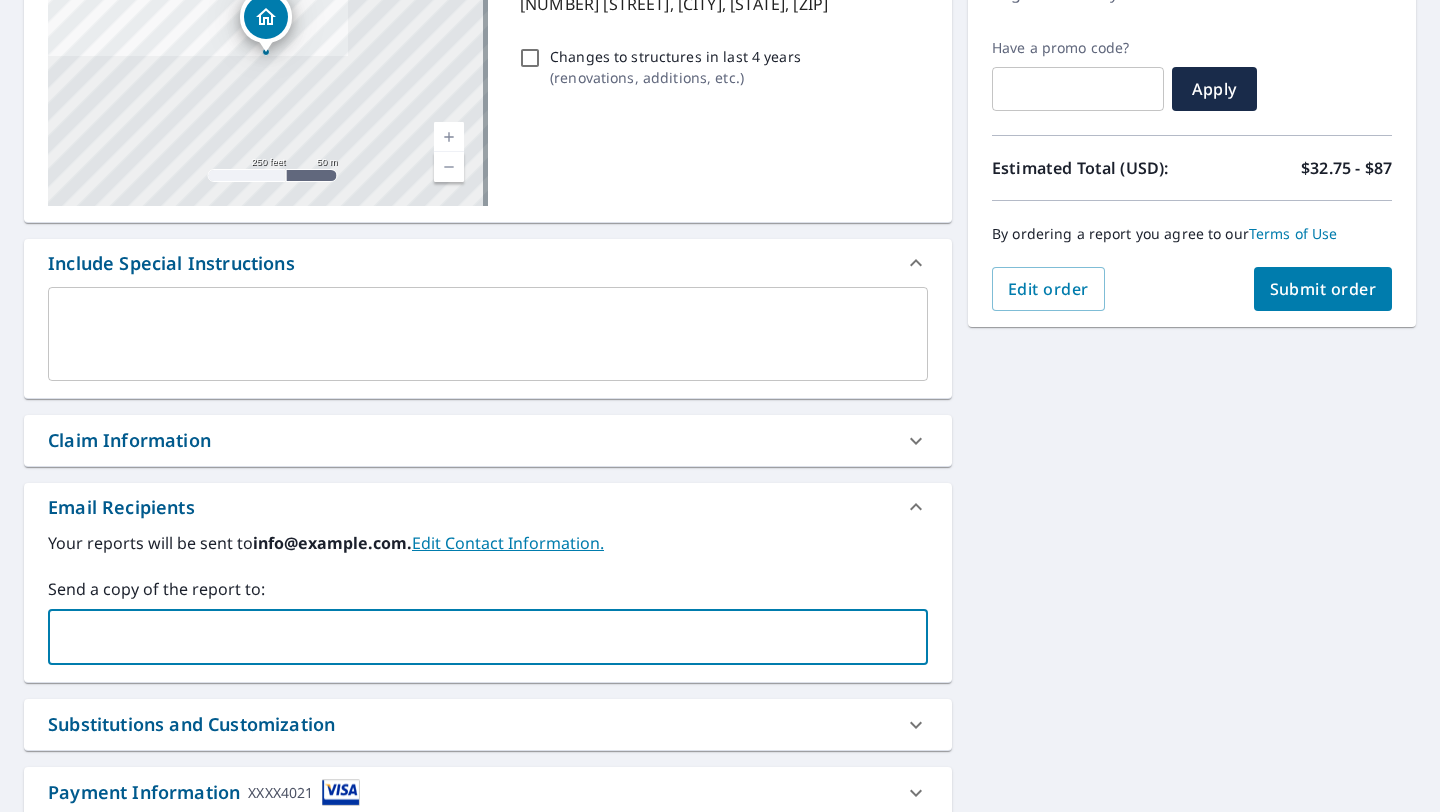 click at bounding box center [473, 637] 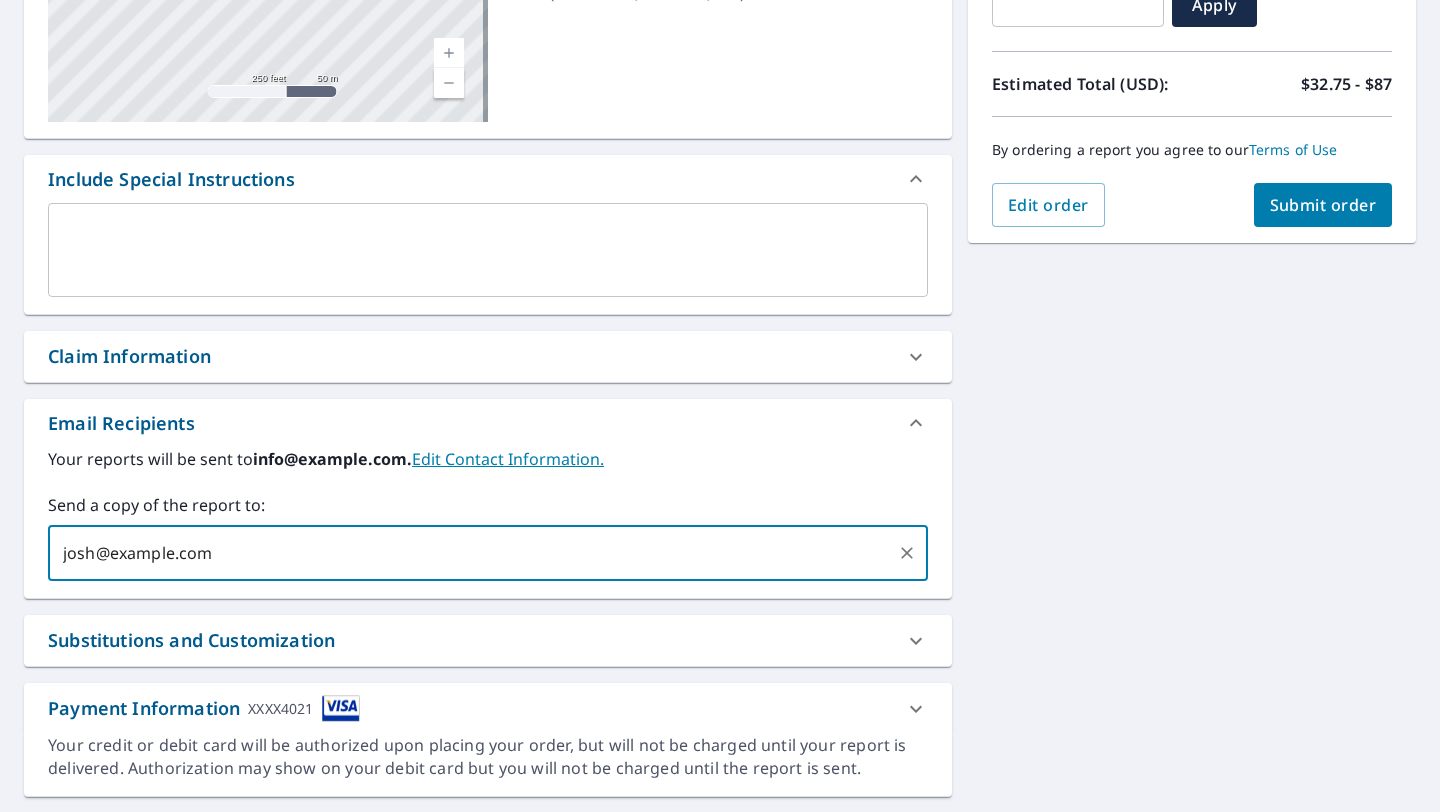 scroll, scrollTop: 420, scrollLeft: 0, axis: vertical 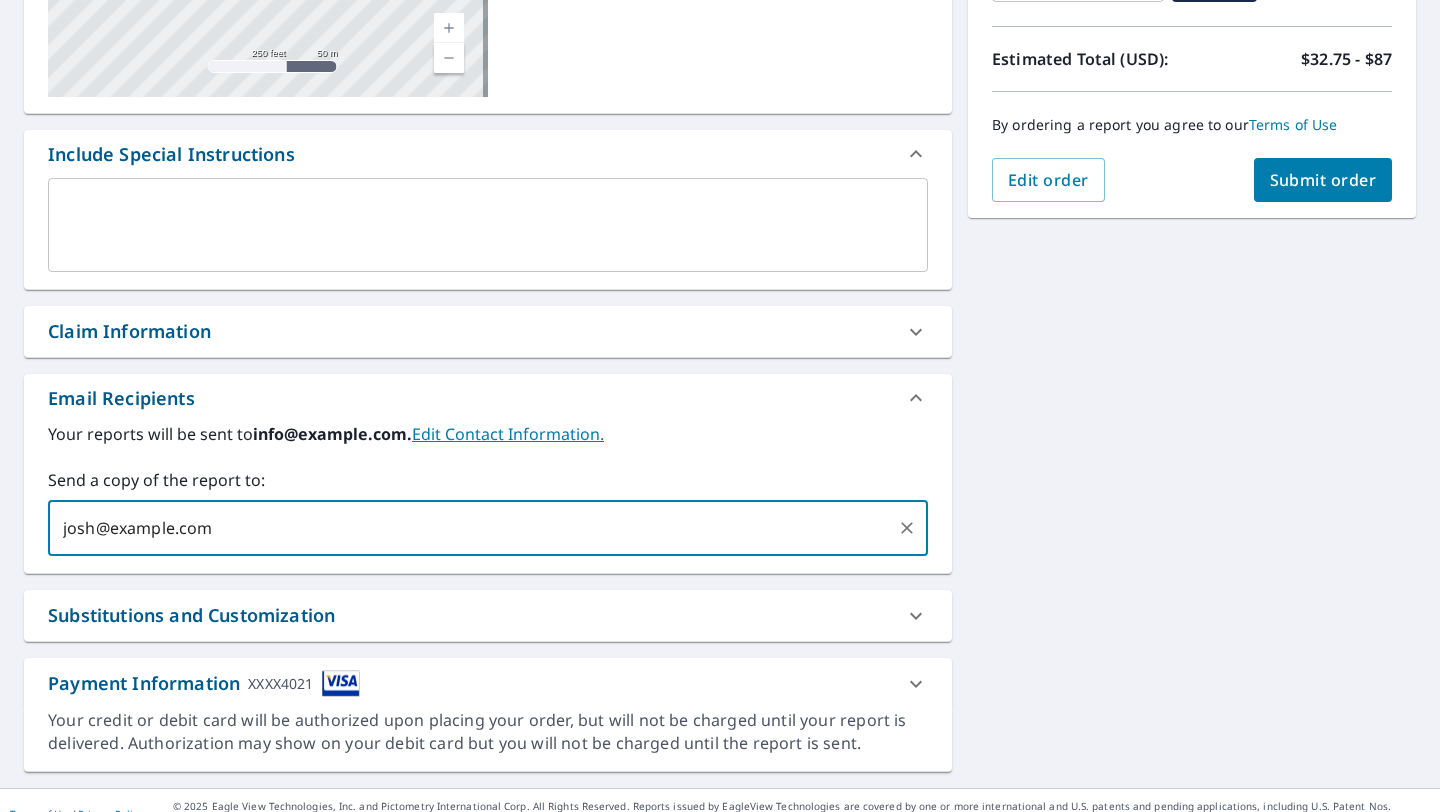 type on "josh@example.com" 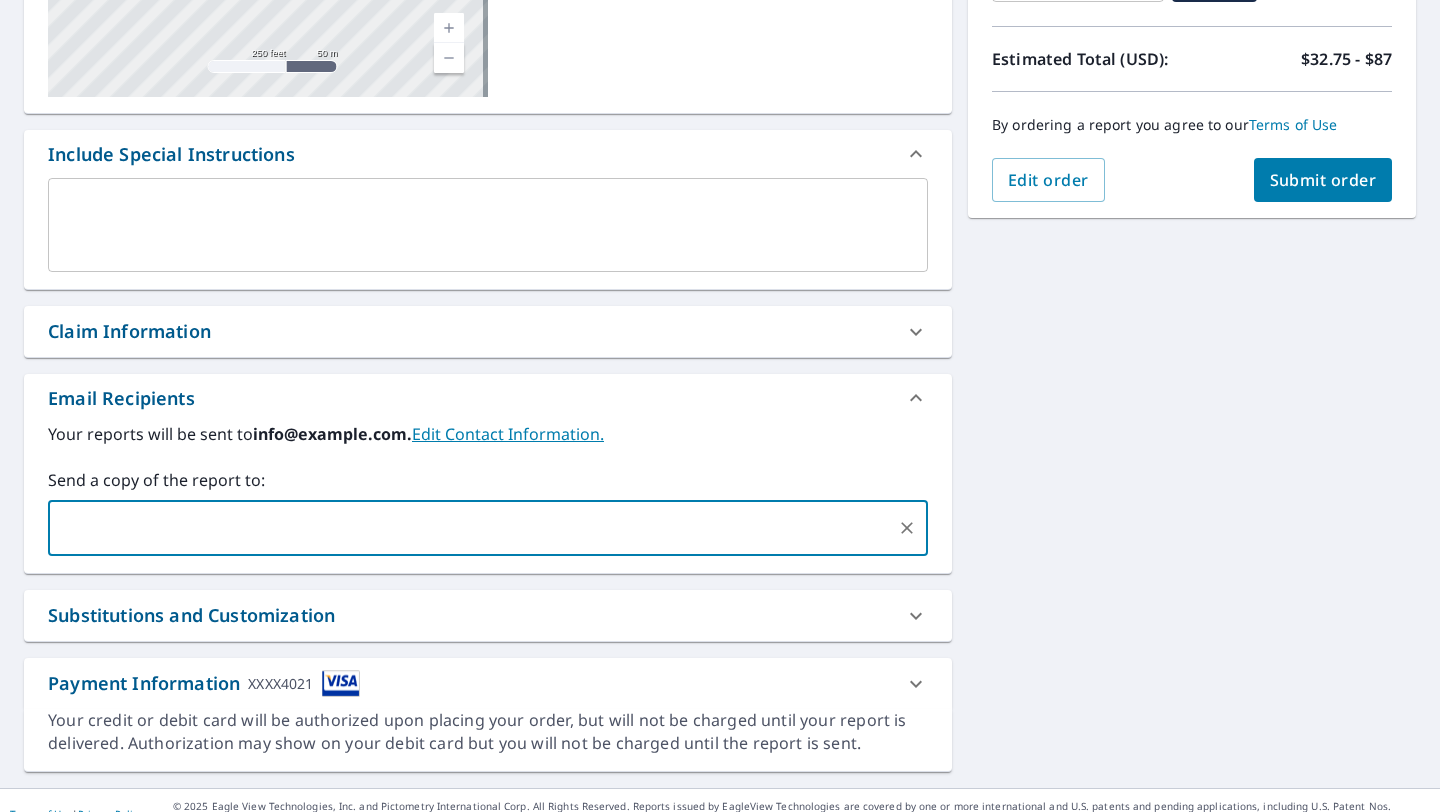 click 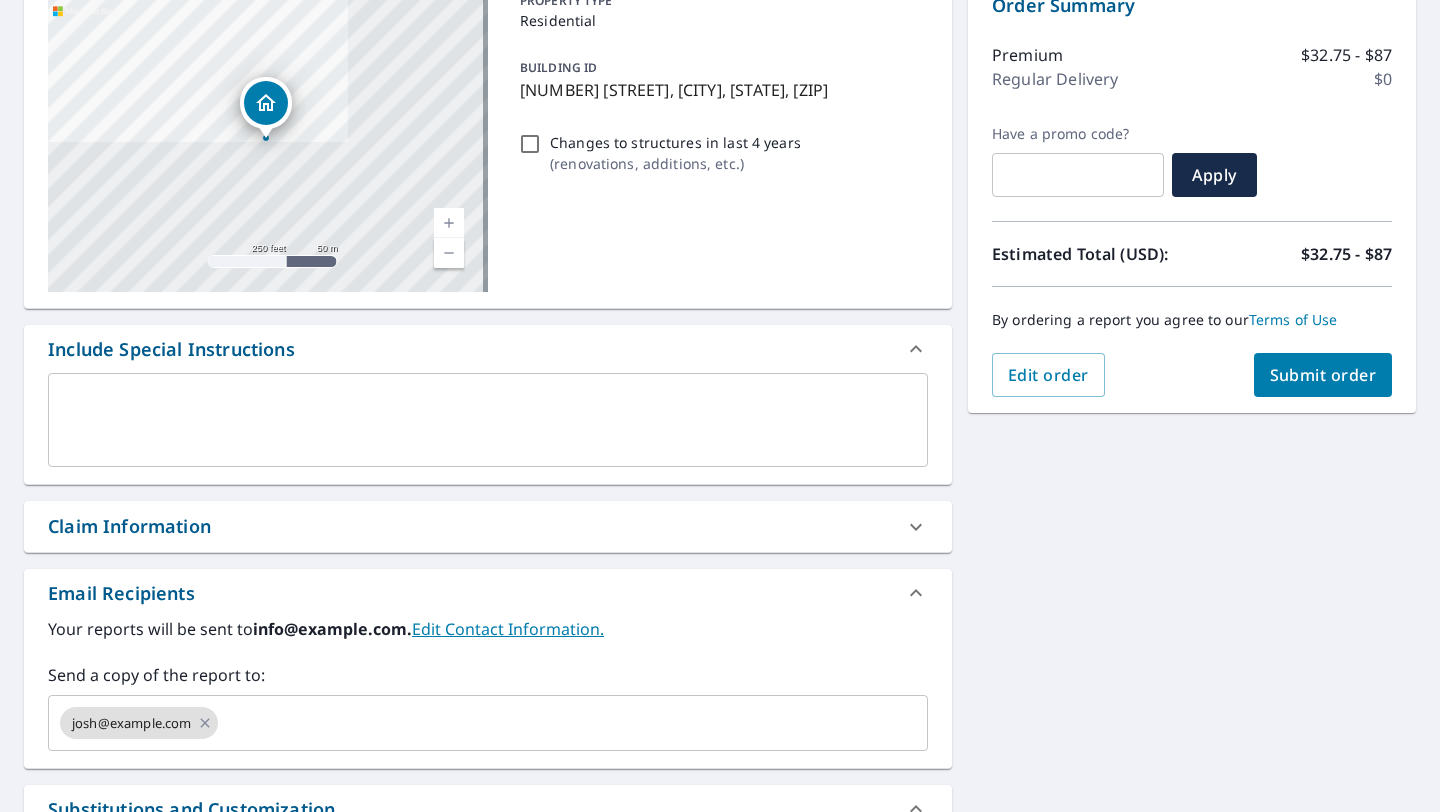 scroll, scrollTop: 183, scrollLeft: 0, axis: vertical 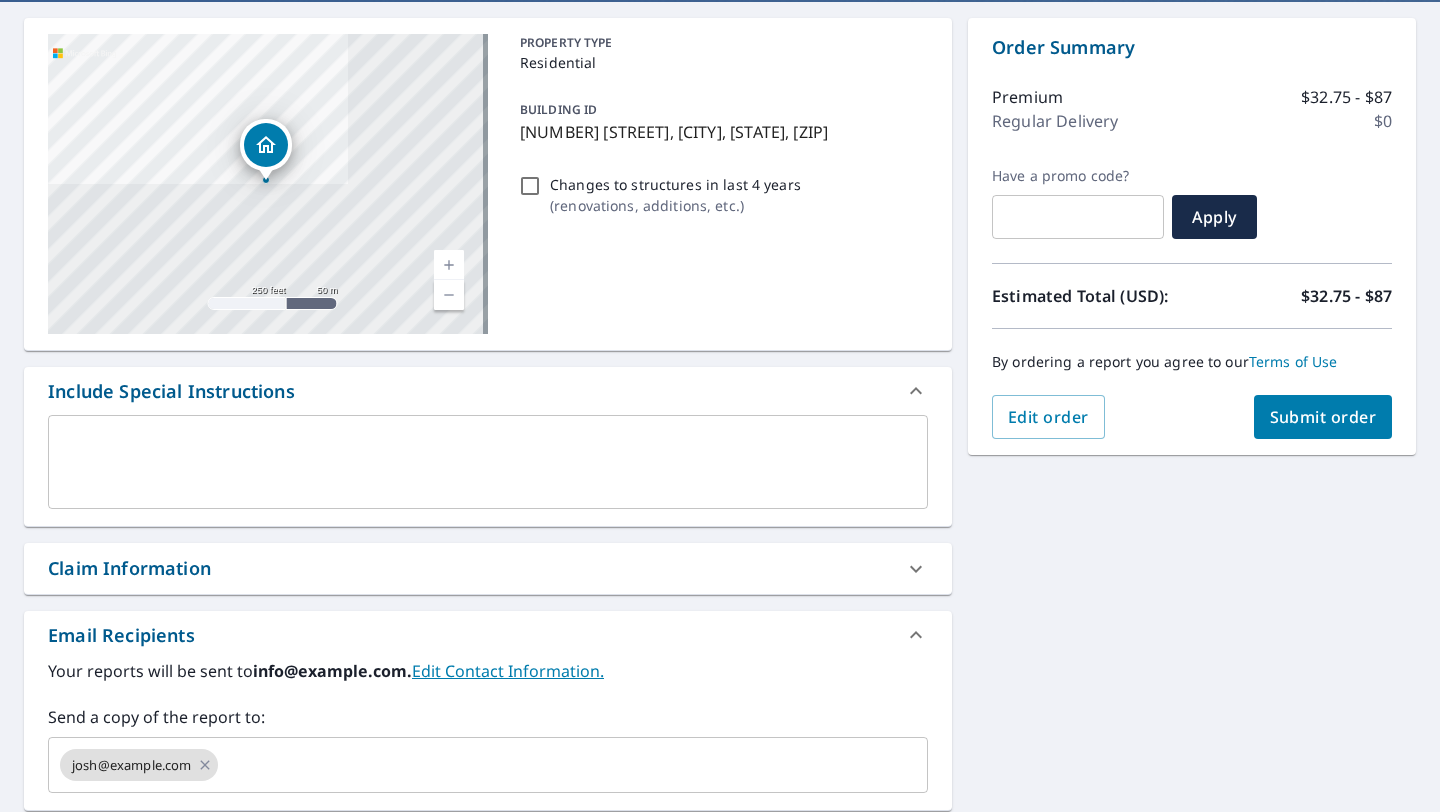 click on "Submit order" at bounding box center (1323, 417) 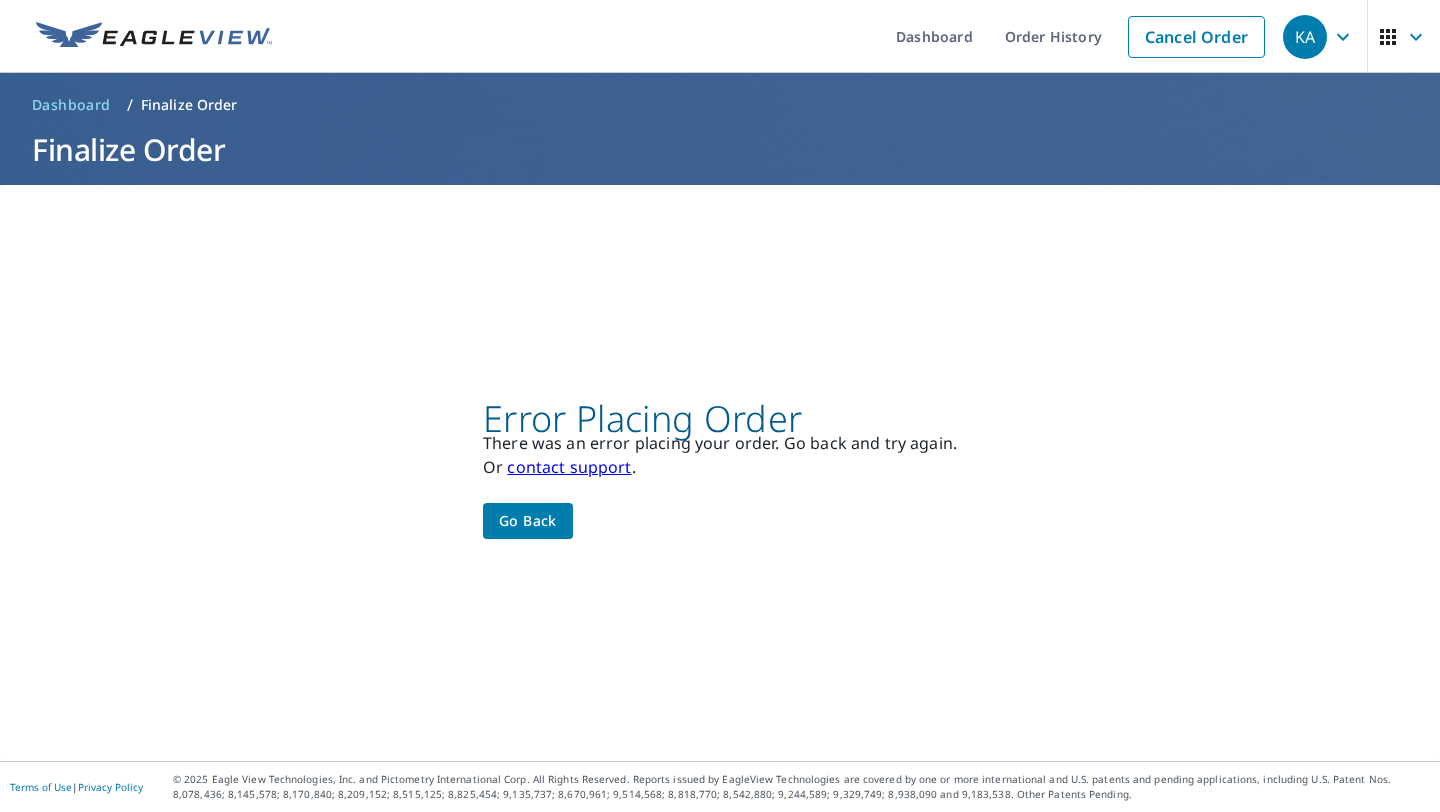scroll, scrollTop: 0, scrollLeft: 0, axis: both 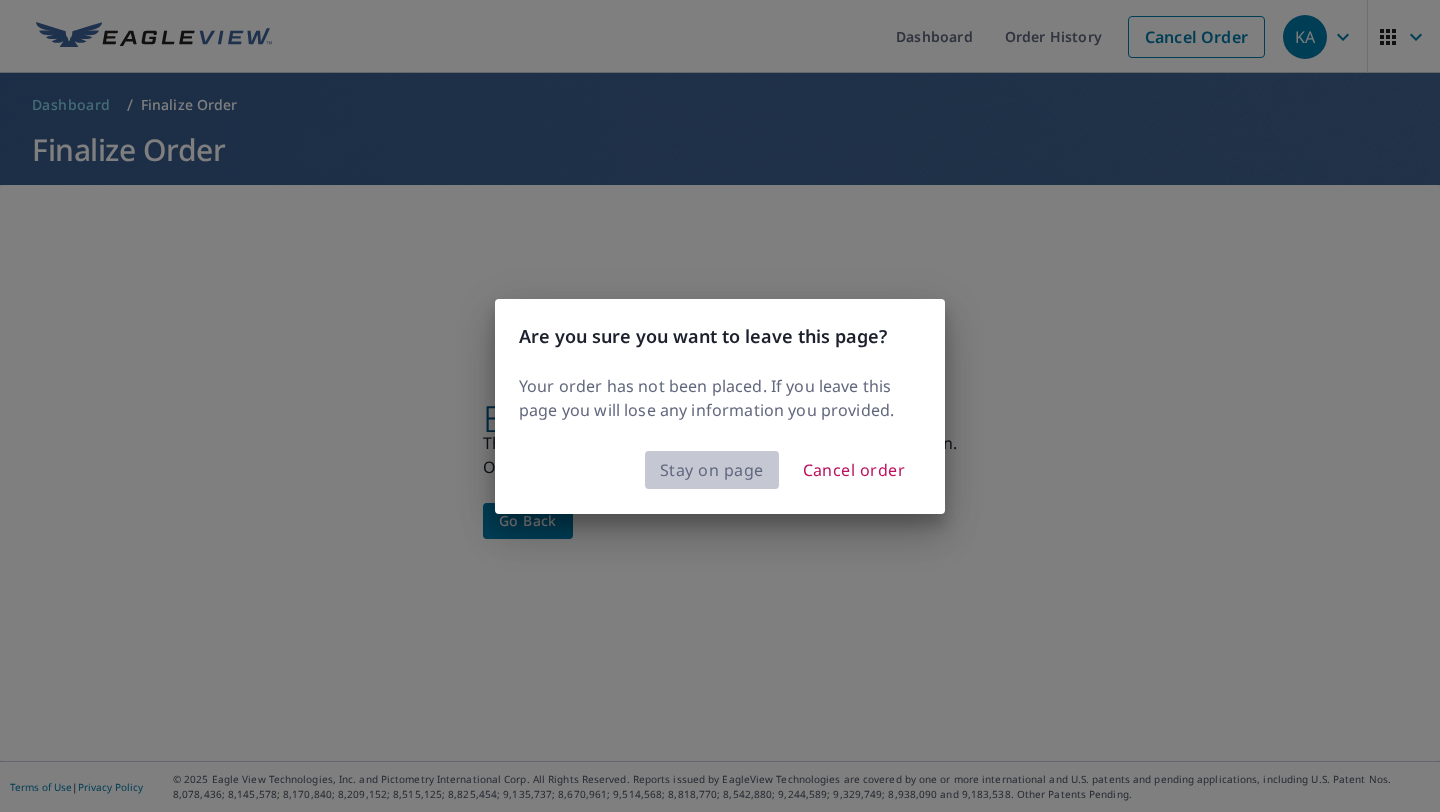 click on "Stay on page" at bounding box center (712, 470) 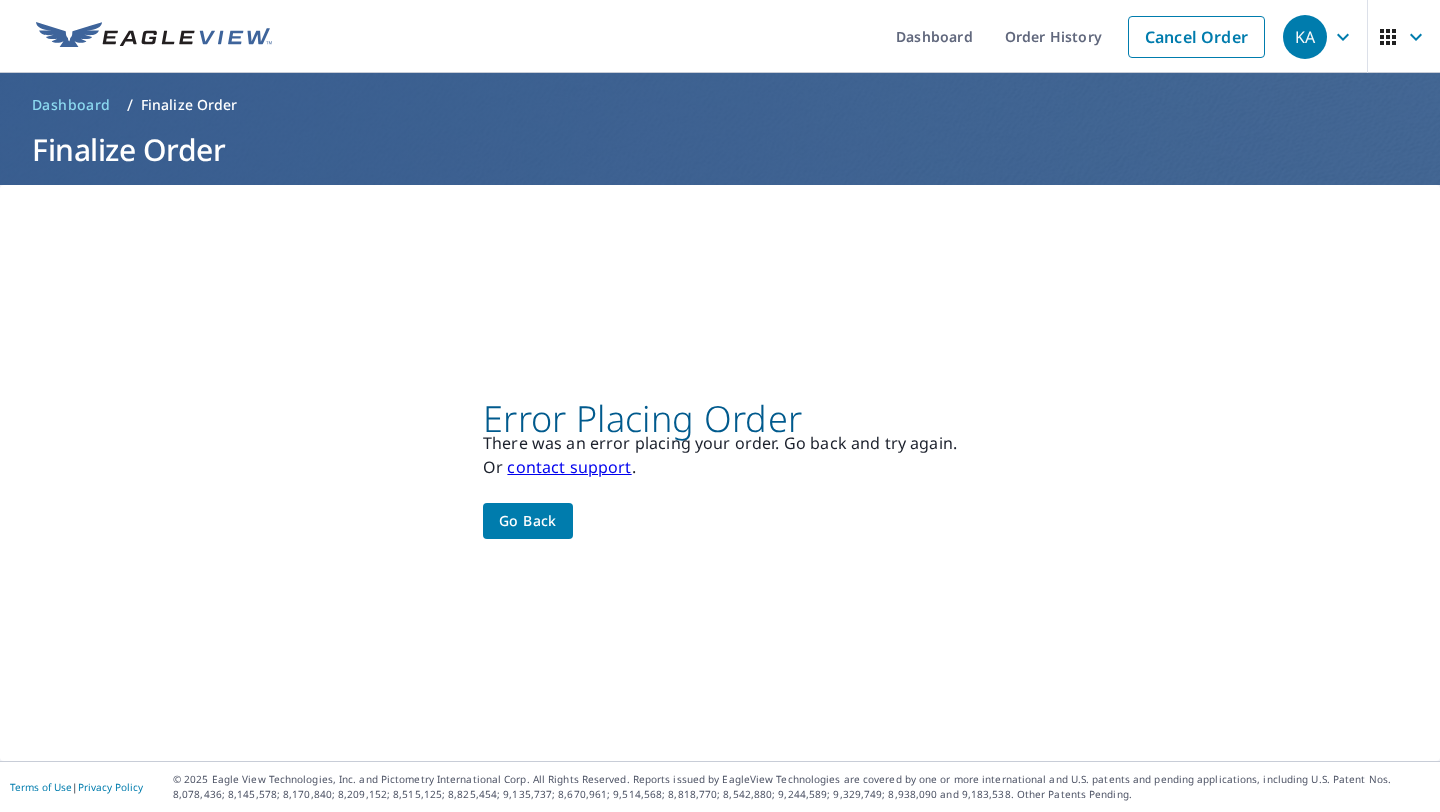 click on "Go back" at bounding box center [528, 521] 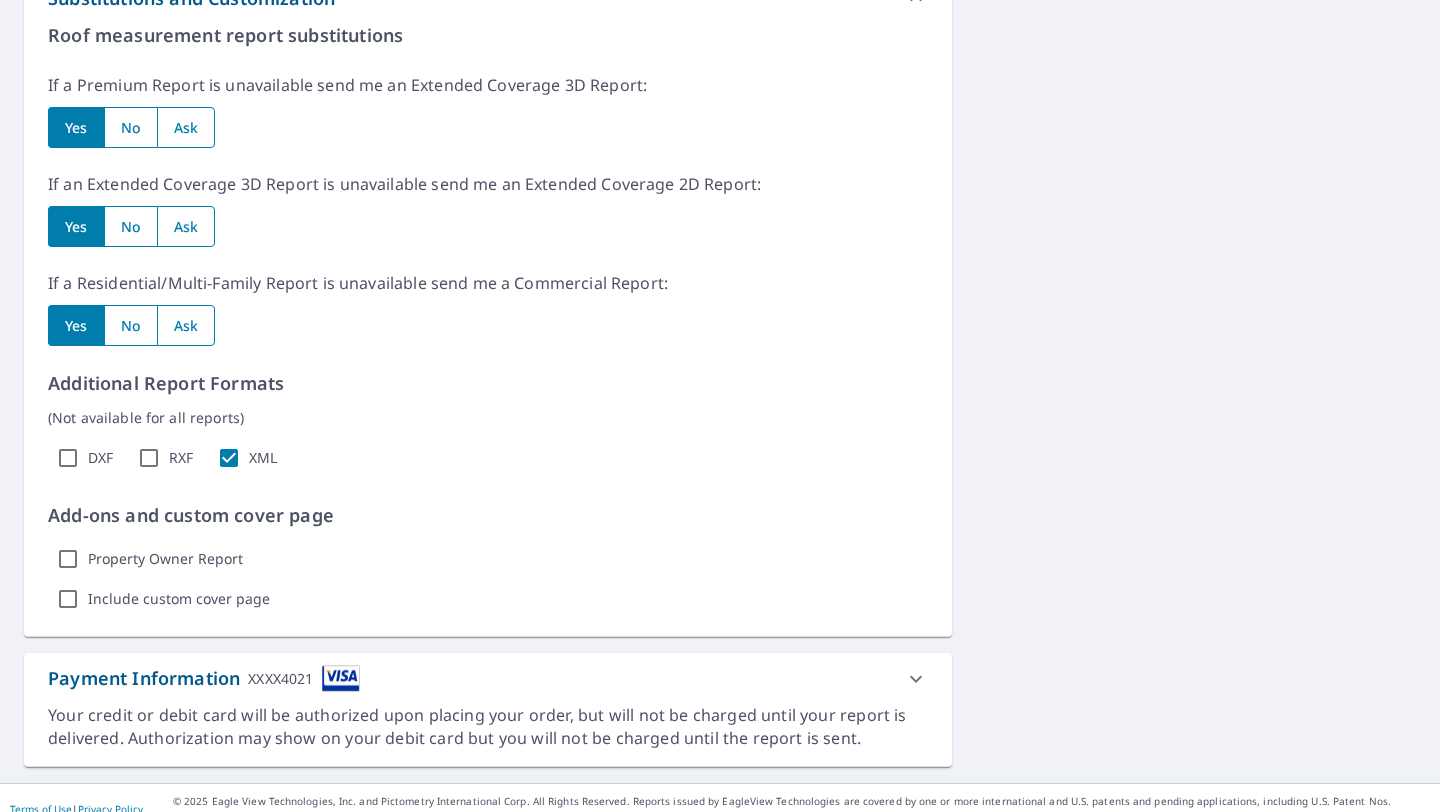 scroll, scrollTop: 1058, scrollLeft: 0, axis: vertical 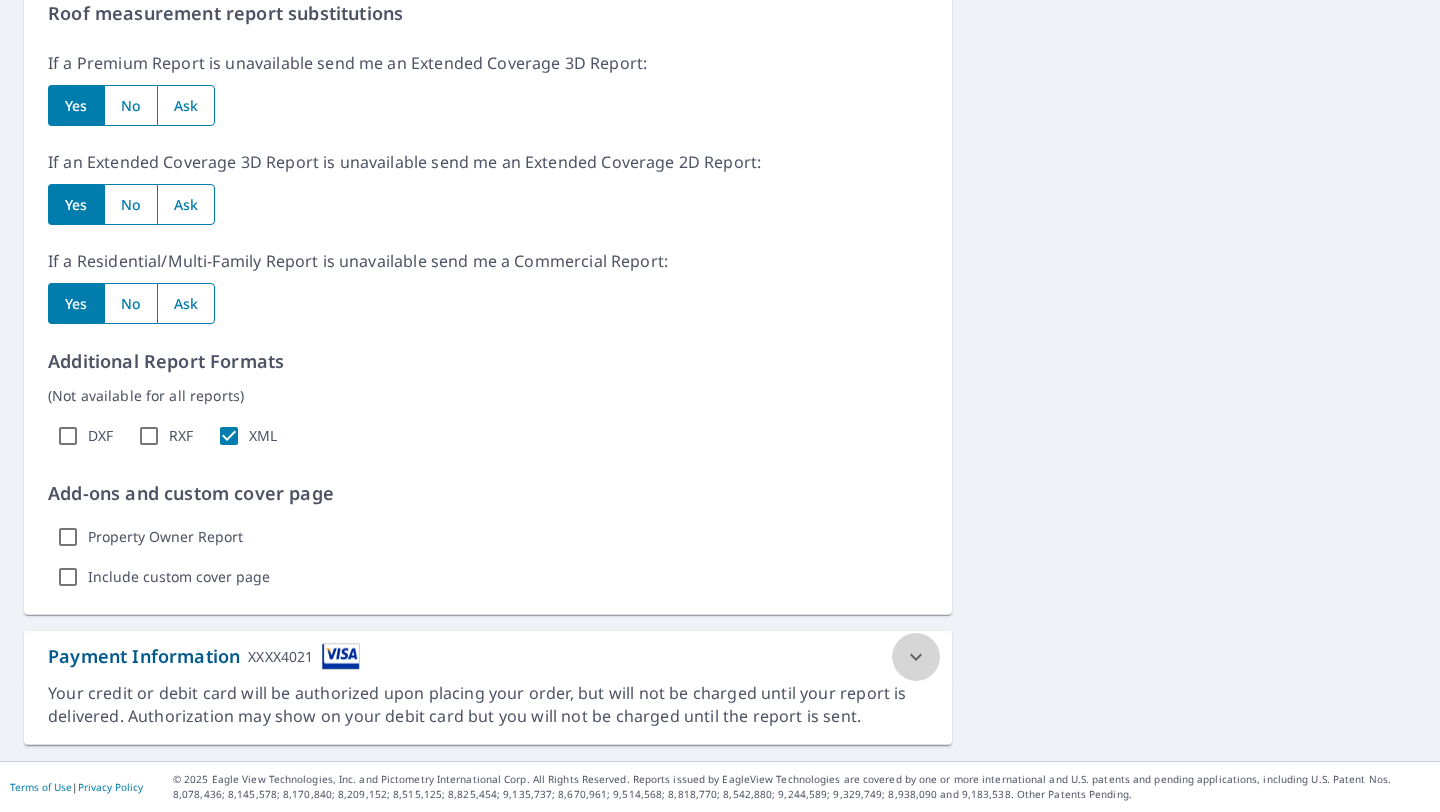 click 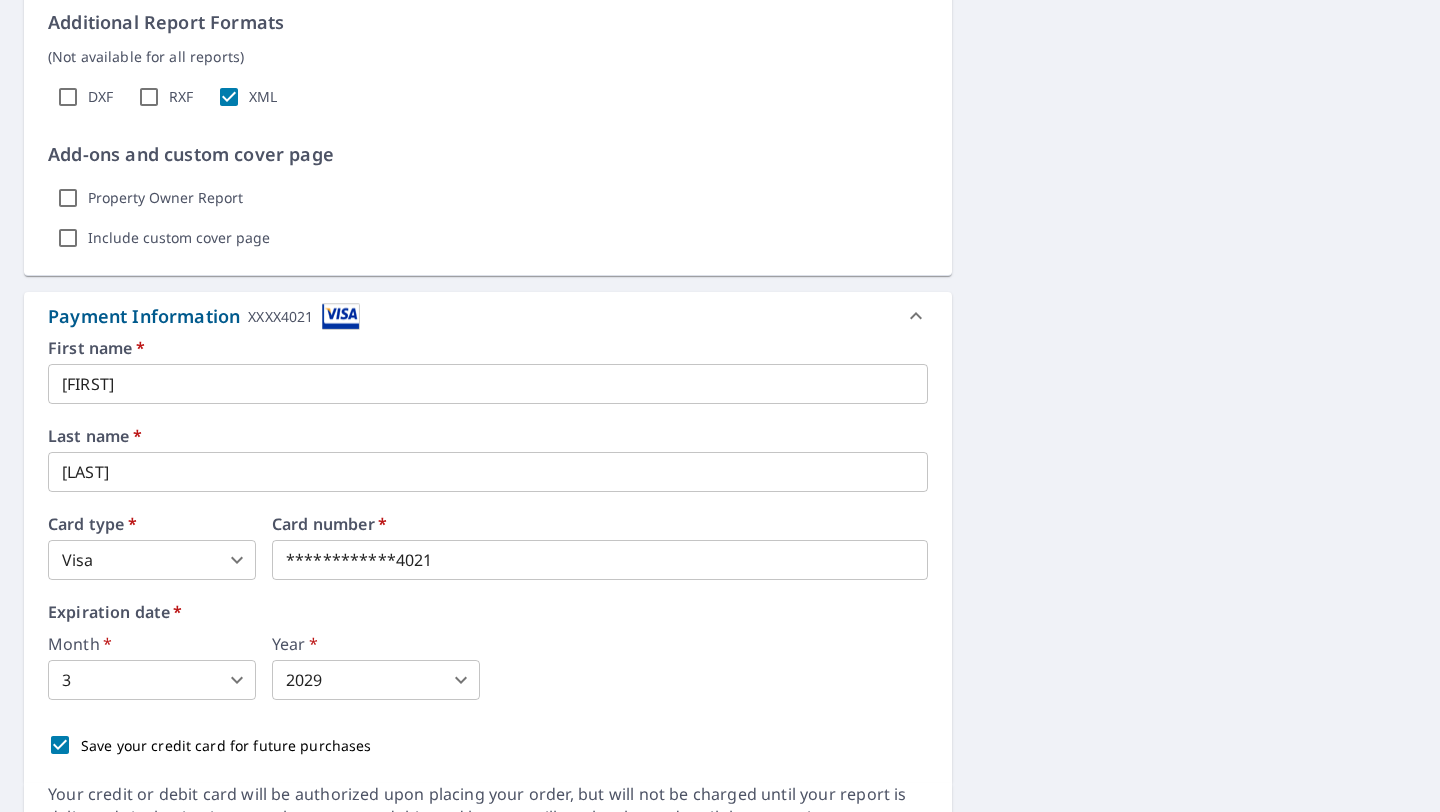scroll, scrollTop: 1398, scrollLeft: 0, axis: vertical 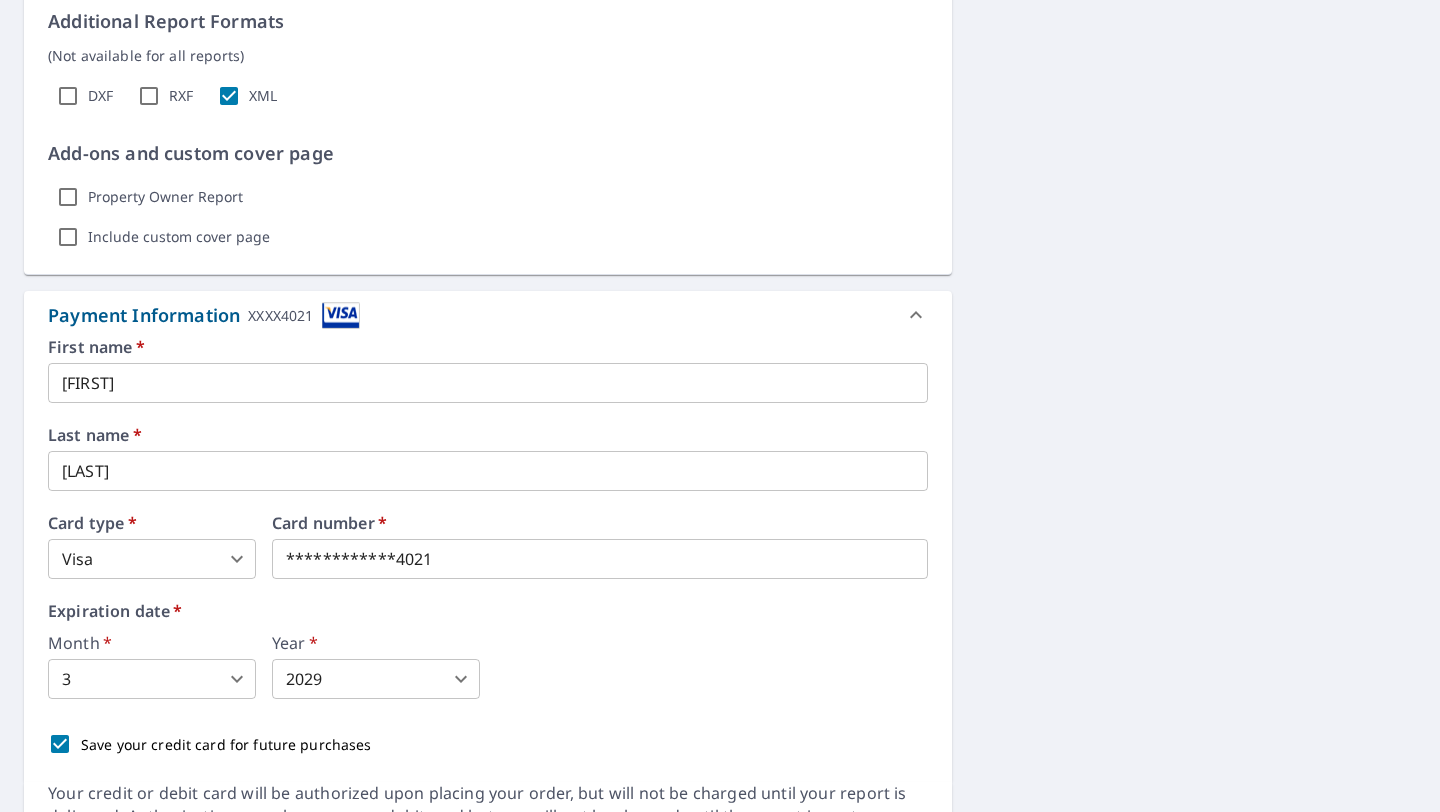 click on "[FIRST]" at bounding box center [488, 383] 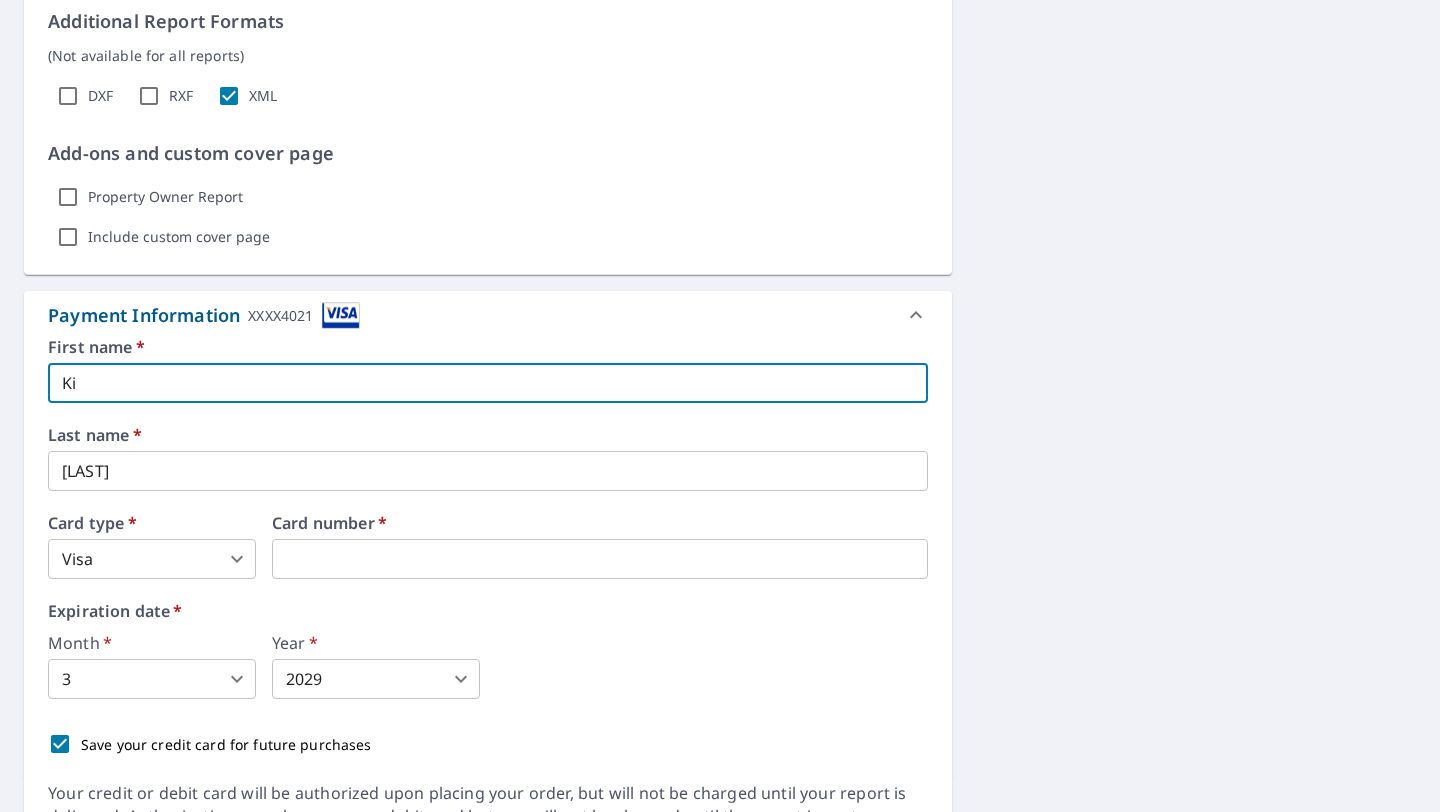 type on "K" 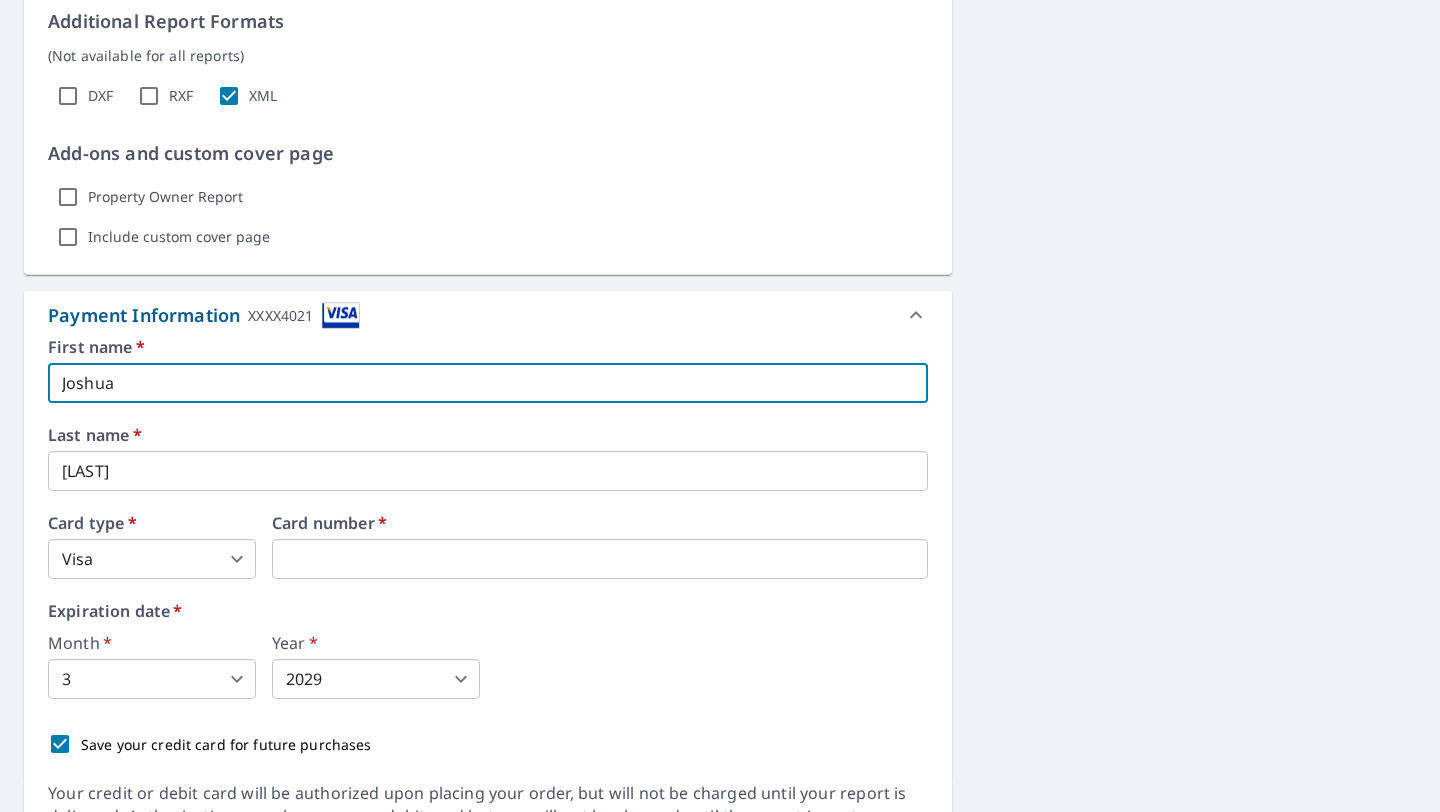 type on "Joshua" 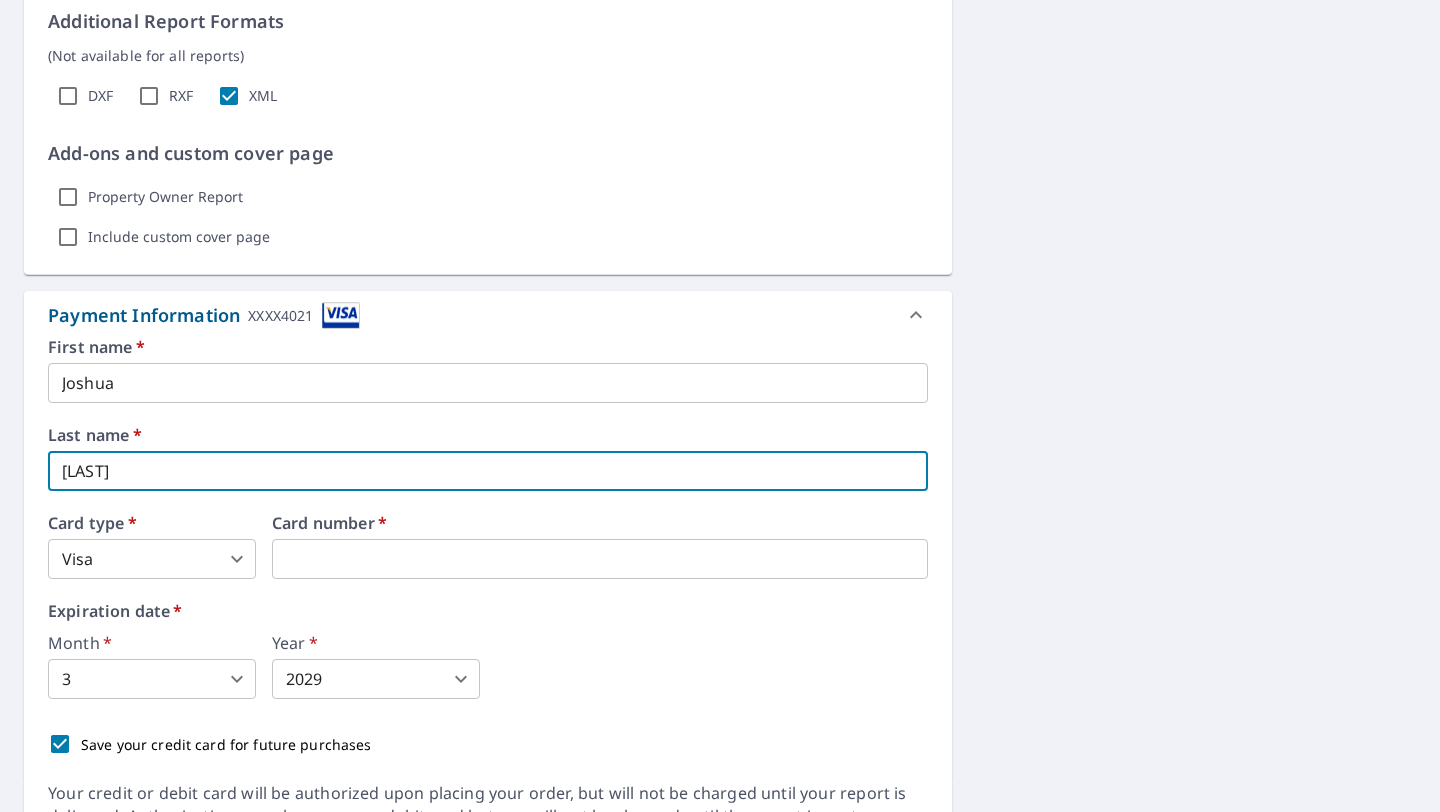 type on "[LAST]" 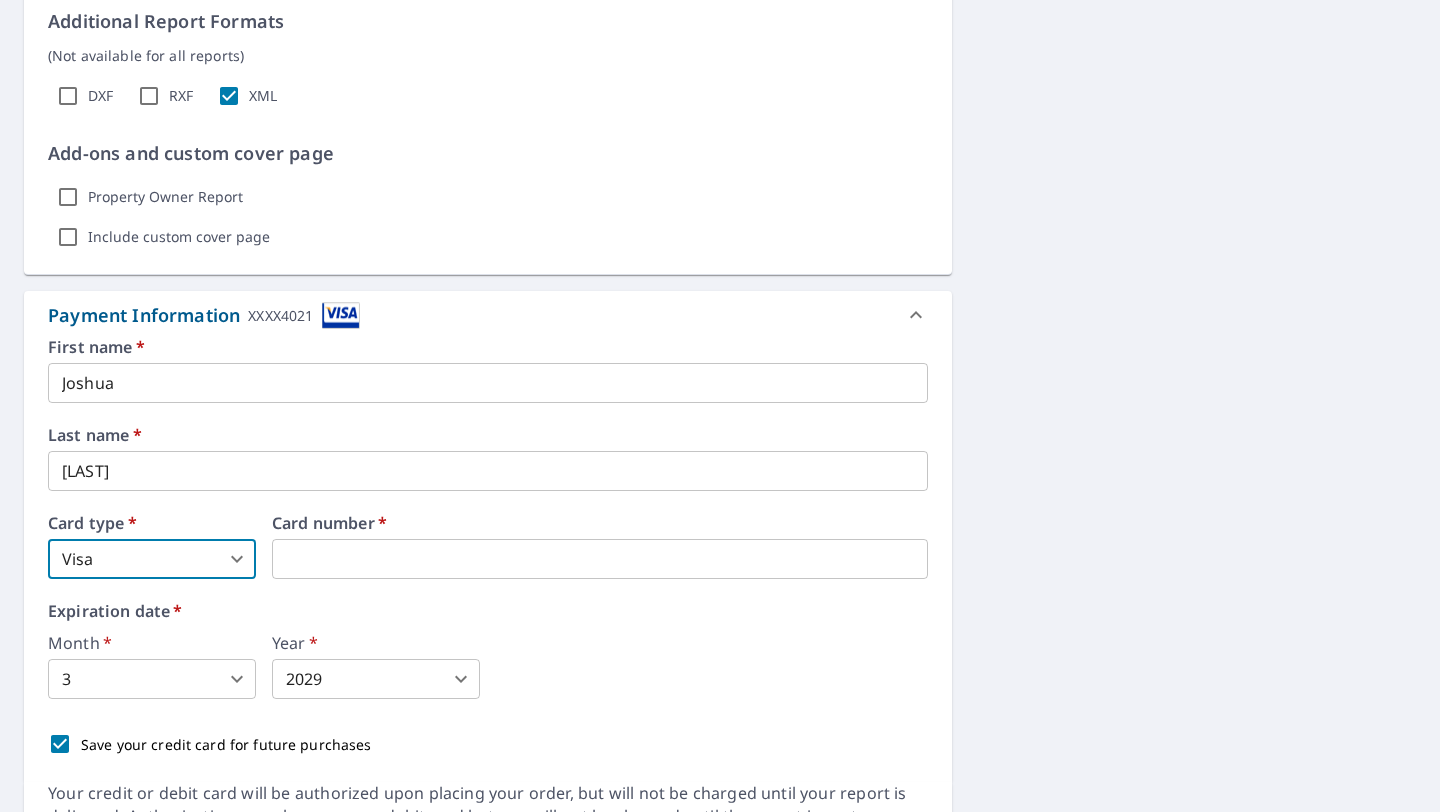 click on "[FIRST] [LAST]
Dashboard Order History Cancel Order [FIRST] Dashboard / Finalize Order Finalize Order [NUMBER] [STREET] [CITY], [STATE] [STREET] A standard road map A detailed look from above Labels Labels 250 feet 50 m © 2025 TomTom, © Vexcel Imaging, © 2025 Microsoft Corporation,  © OpenStreetMap Terms PROPERTY TYPE Residential BUILDING ID [NUMBER] [STREET], [CITY], [STATE], [ZIP] Changes to structures in last 4 years ( renovations, additions, etc. ) Include Special Instructions x ​ Claim Information Claim number ​ Claim information ​ PO number ​ Date of loss ​ Cat ID ​ Email Recipients Your reports will be sent to  info@example.com.  Edit Contact Information. Send a copy of the report to: ​ Substitutions and Customization Roof measurement report substitutions If a Premium Report is unavailable send me an Extended Coverage 3D Report: Yes No Ask If an Extended Coverage 3D Report is unavailable send me an Extended Coverage 2D Report: Yes No Ask Yes No Ask Additional Report Formats *" at bounding box center (720, 406) 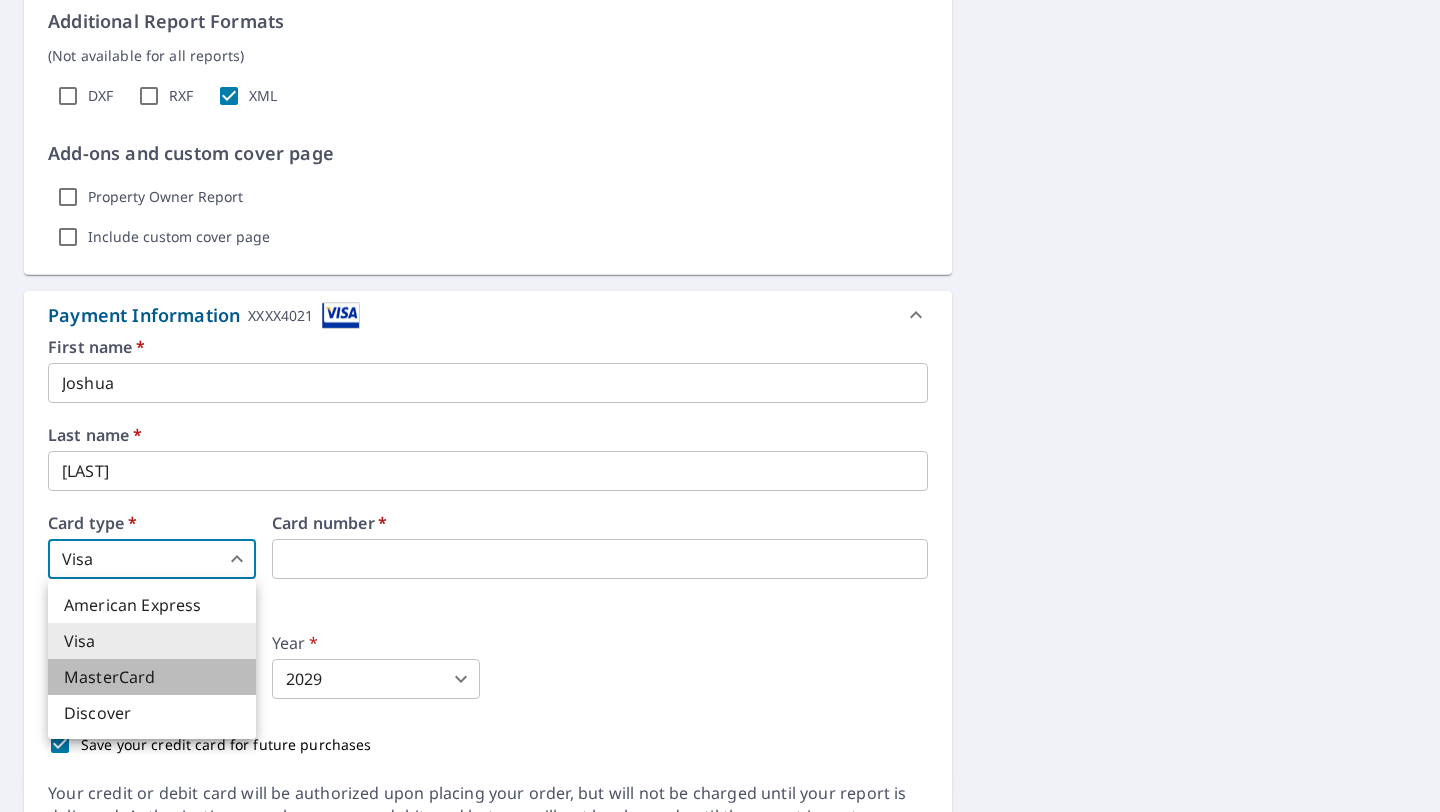 click on "MasterCard" at bounding box center (152, 677) 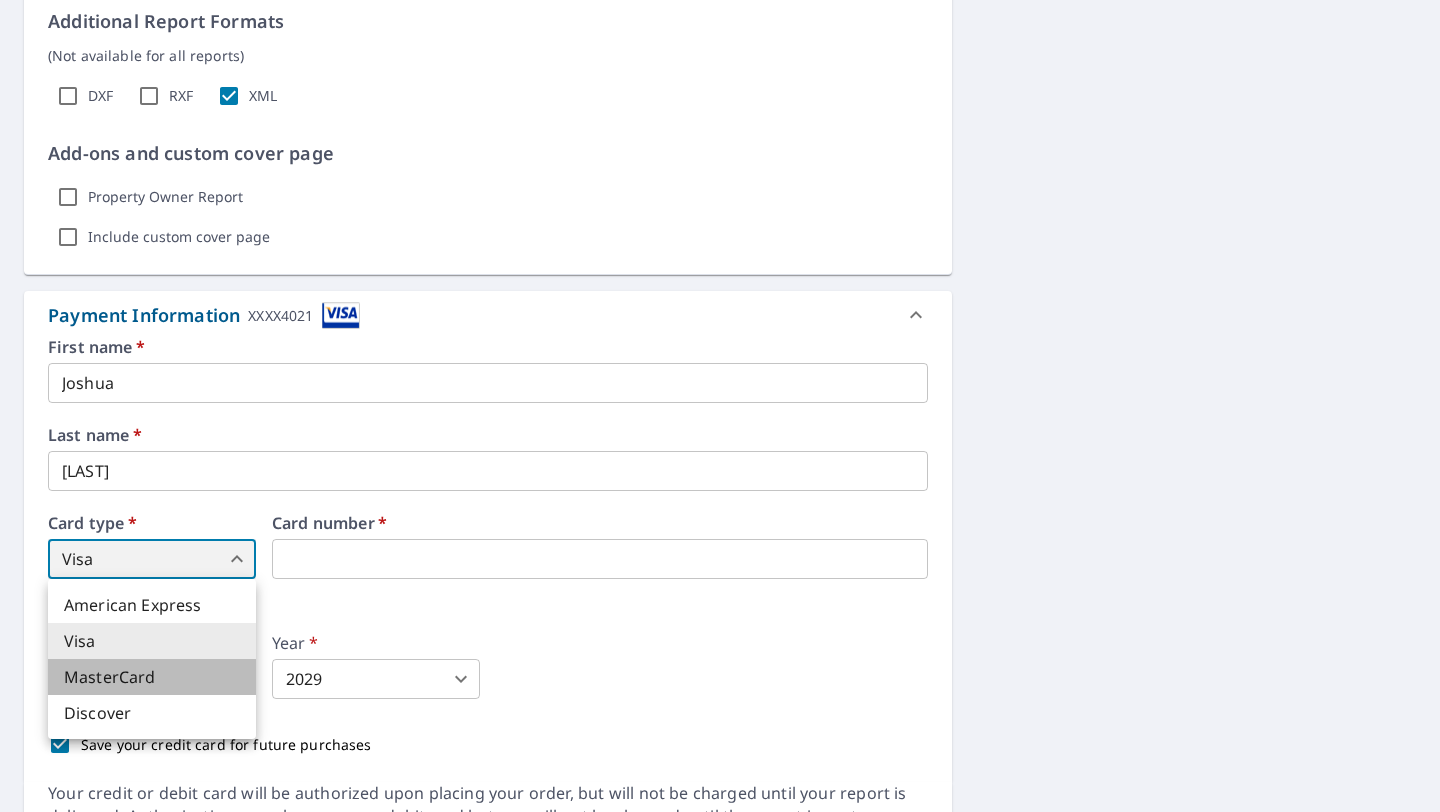 type on "3" 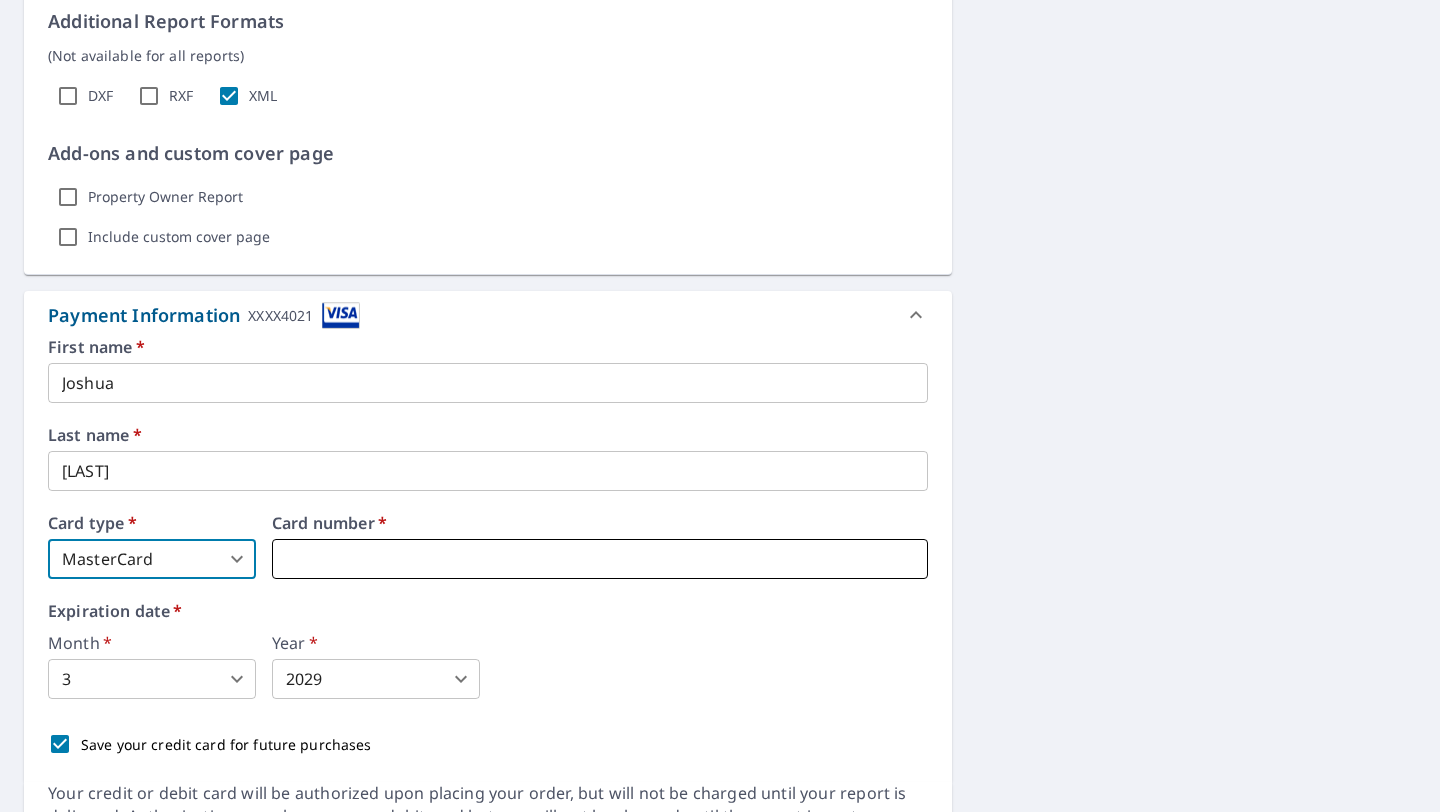 click at bounding box center (600, 559) 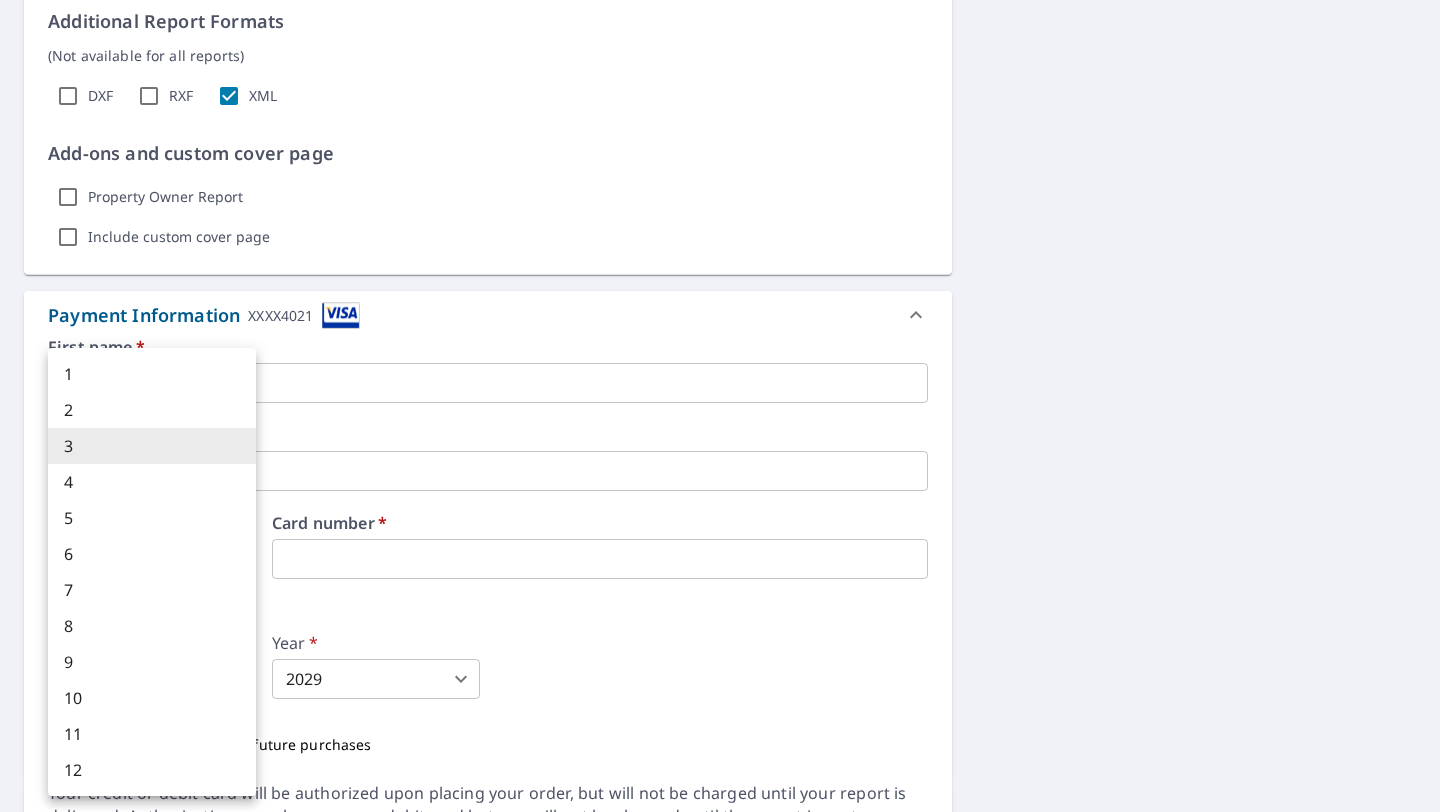 click on "[FIRST] [LAST]
Dashboard Order History Cancel Order [FIRST] Dashboard / Finalize Order Finalize Order [NUMBER] [STREET] [CITY], [STATE] [STREET] A standard road map A detailed look from above Labels Labels 250 feet 50 m © 2025 TomTom, © Vexcel Imaging, © 2025 Microsoft Corporation,  © OpenStreetMap Terms PROPERTY TYPE Residential BUILDING ID [NUMBER] [STREET], [CITY], [STATE], [ZIP] Changes to structures in last 4 years ( renovations, additions, etc. ) Include Special Instructions x ​ Claim Information Claim number ​ Claim information ​ PO number ​ Date of loss ​ Cat ID ​ Email Recipients Your reports will be sent to  info@example.com.  Edit Contact Information. Send a copy of the report to: ​ Substitutions and Customization Roof measurement report substitutions If a Premium Report is unavailable send me an Extended Coverage 3D Report: Yes No Ask If an Extended Coverage 3D Report is unavailable send me an Extended Coverage 2D Report: Yes No Ask Yes No Ask Additional Report Formats *" at bounding box center (720, 406) 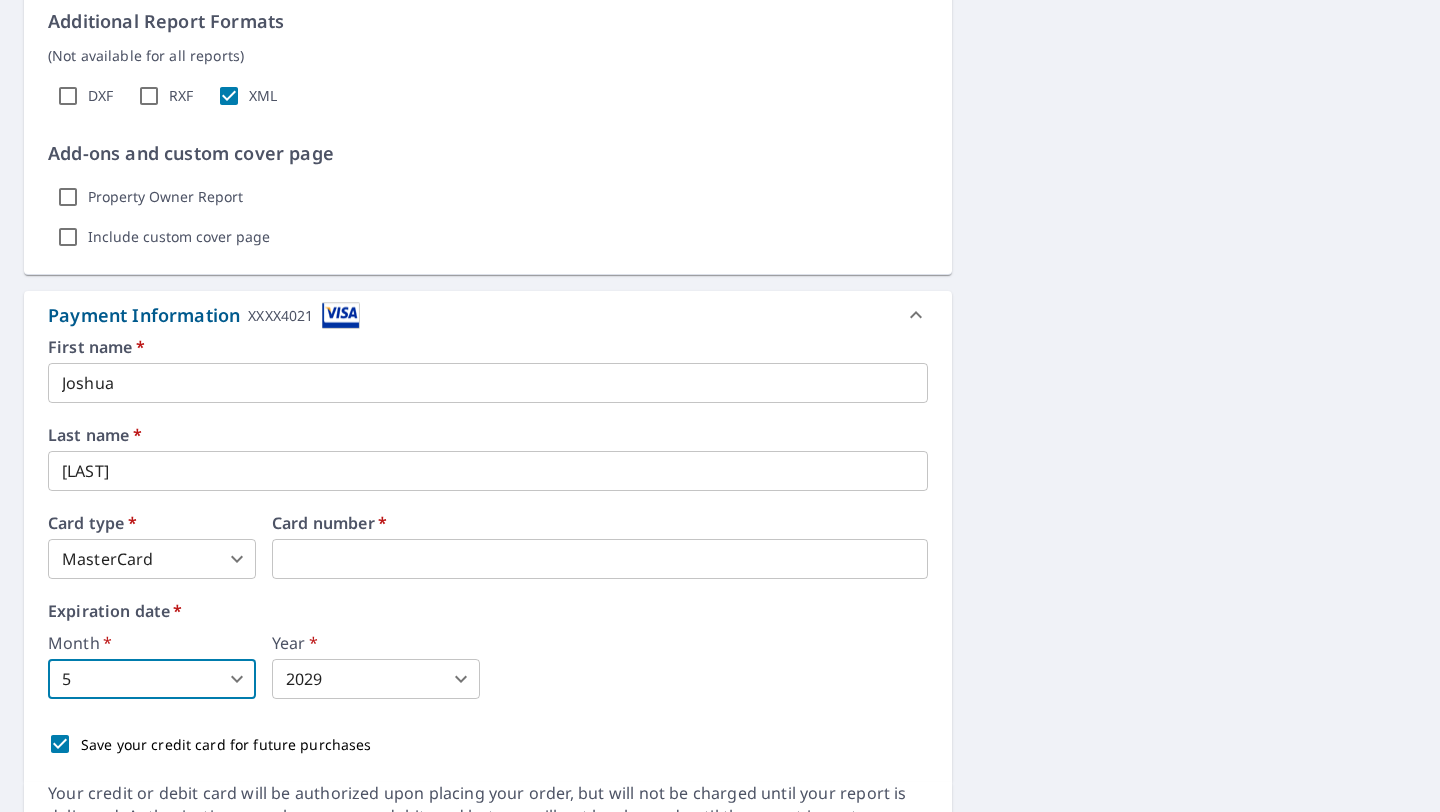 click on "[FIRST] [LAST]
Dashboard Order History Cancel Order [FIRST] Dashboard / Finalize Order Finalize Order [NUMBER] [STREET] [CITY], [STATE] [STREET] A standard road map A detailed look from above Labels Labels 250 feet 50 m © 2025 TomTom, © Vexcel Imaging, © 2025 Microsoft Corporation,  © OpenStreetMap Terms PROPERTY TYPE Residential BUILDING ID [NUMBER] [STREET], [CITY], [STATE], [ZIP] Changes to structures in last 4 years ( renovations, additions, etc. ) Include Special Instructions x ​ Claim Information Claim number ​ Claim information ​ PO number ​ Date of loss ​ Cat ID ​ Email Recipients Your reports will be sent to  info@example.com.  Edit Contact Information. Send a copy of the report to: ​ Substitutions and Customization Roof measurement report substitutions If a Premium Report is unavailable send me an Extended Coverage 3D Report: Yes No Ask If an Extended Coverage 3D Report is unavailable send me an Extended Coverage 2D Report: Yes No Ask Yes No Ask Additional Report Formats *" at bounding box center (720, 406) 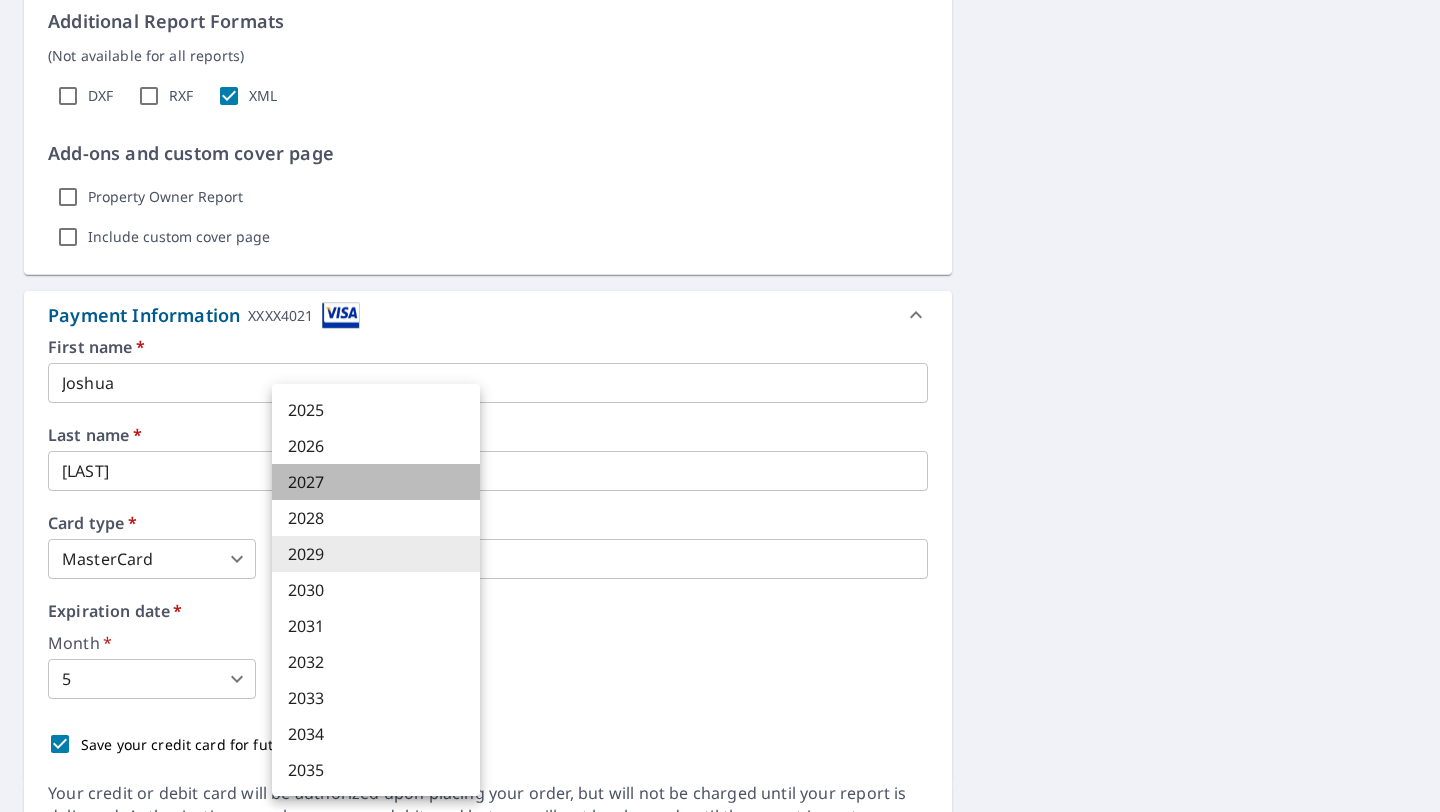 click on "2027" at bounding box center (376, 482) 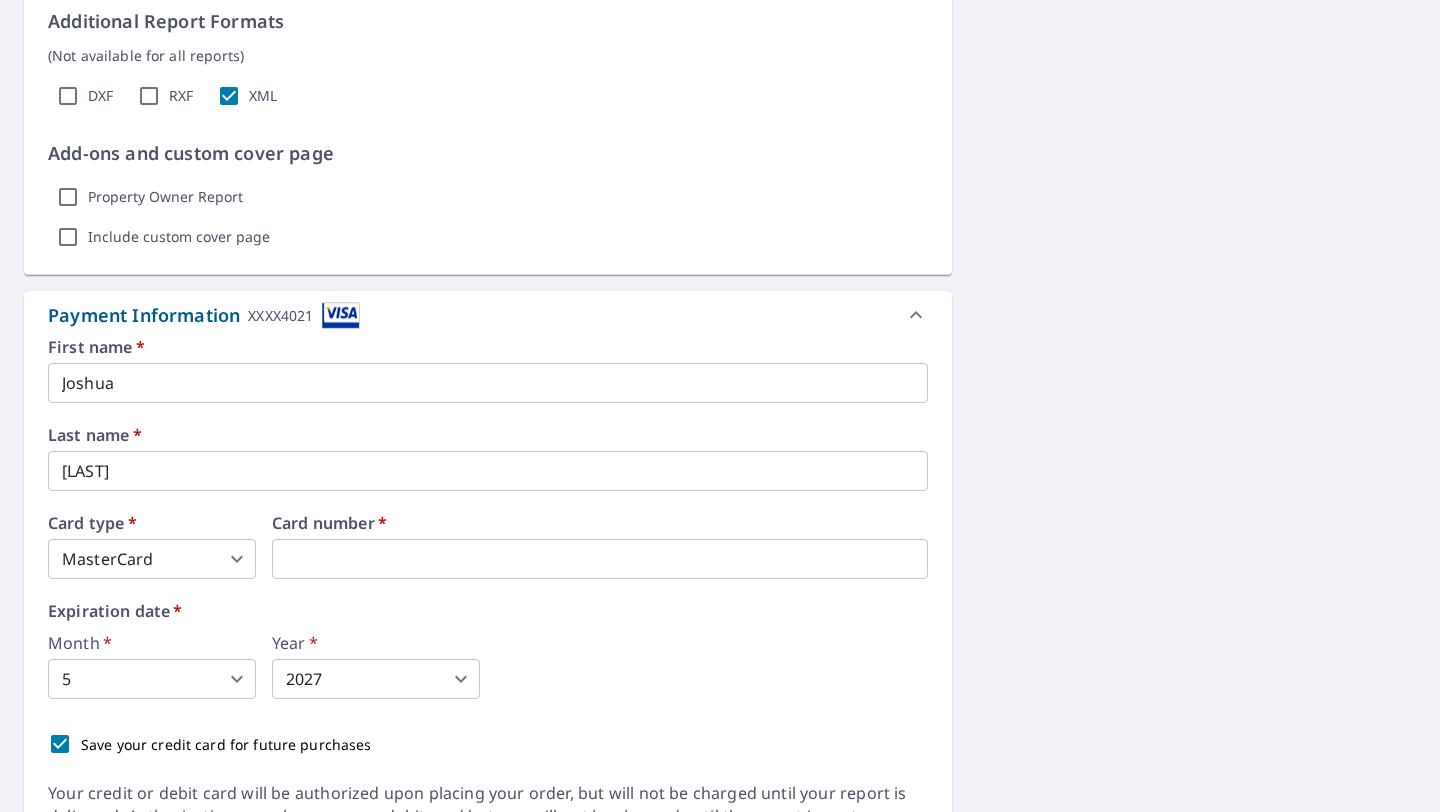 click on "Month   * 5 5 ​ Year   * 2027 2027 ​" at bounding box center (488, 667) 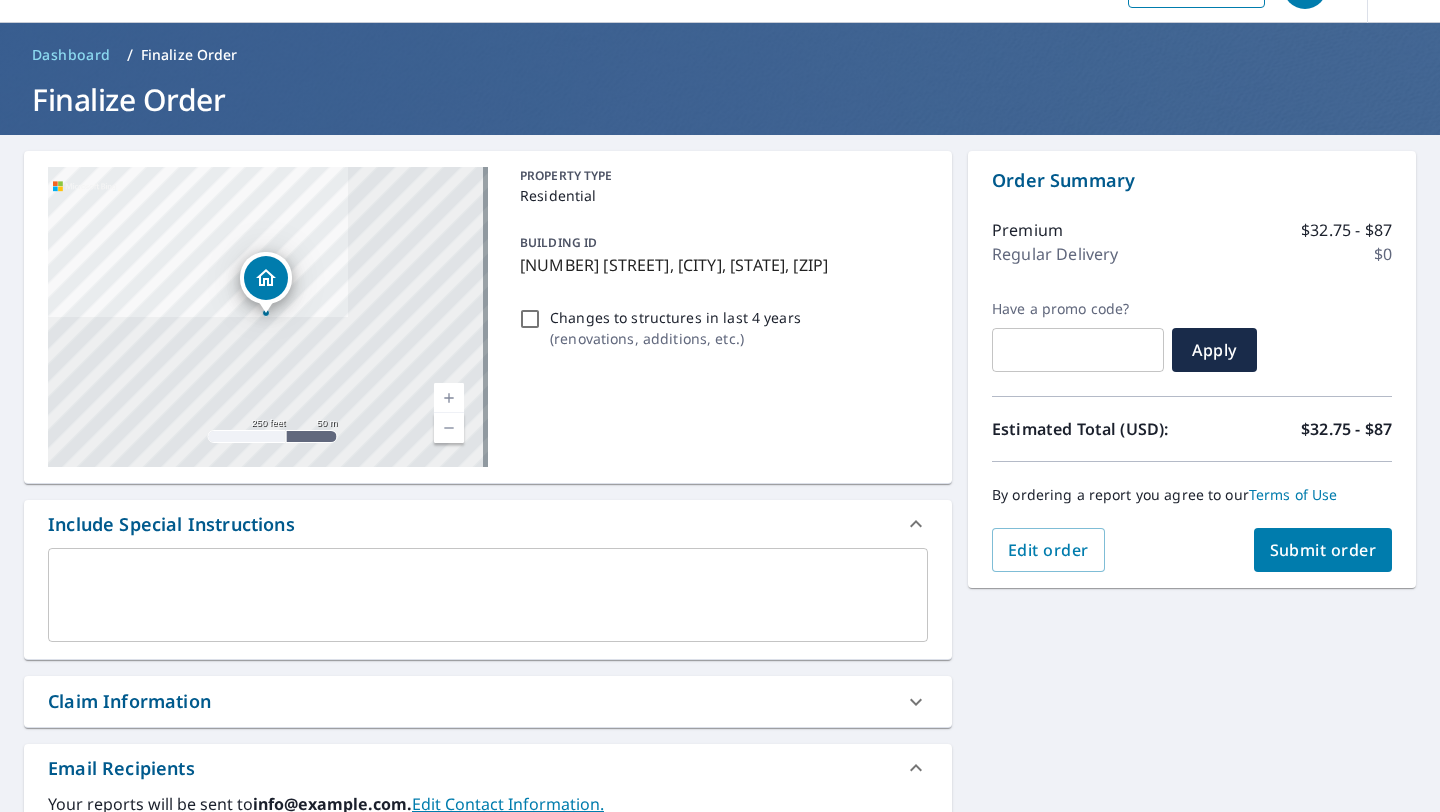 scroll, scrollTop: 12, scrollLeft: 0, axis: vertical 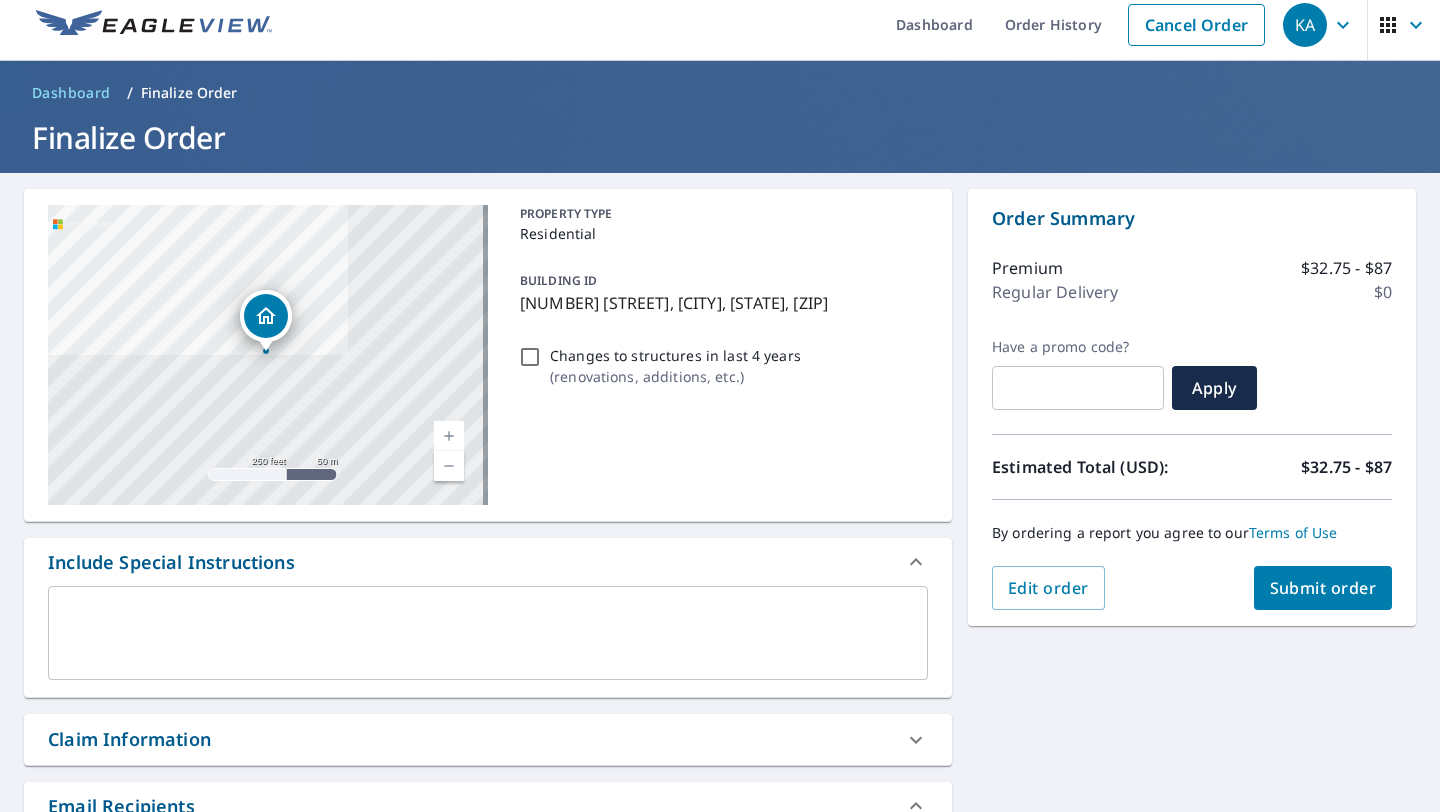 click on "Submit order" at bounding box center (1323, 588) 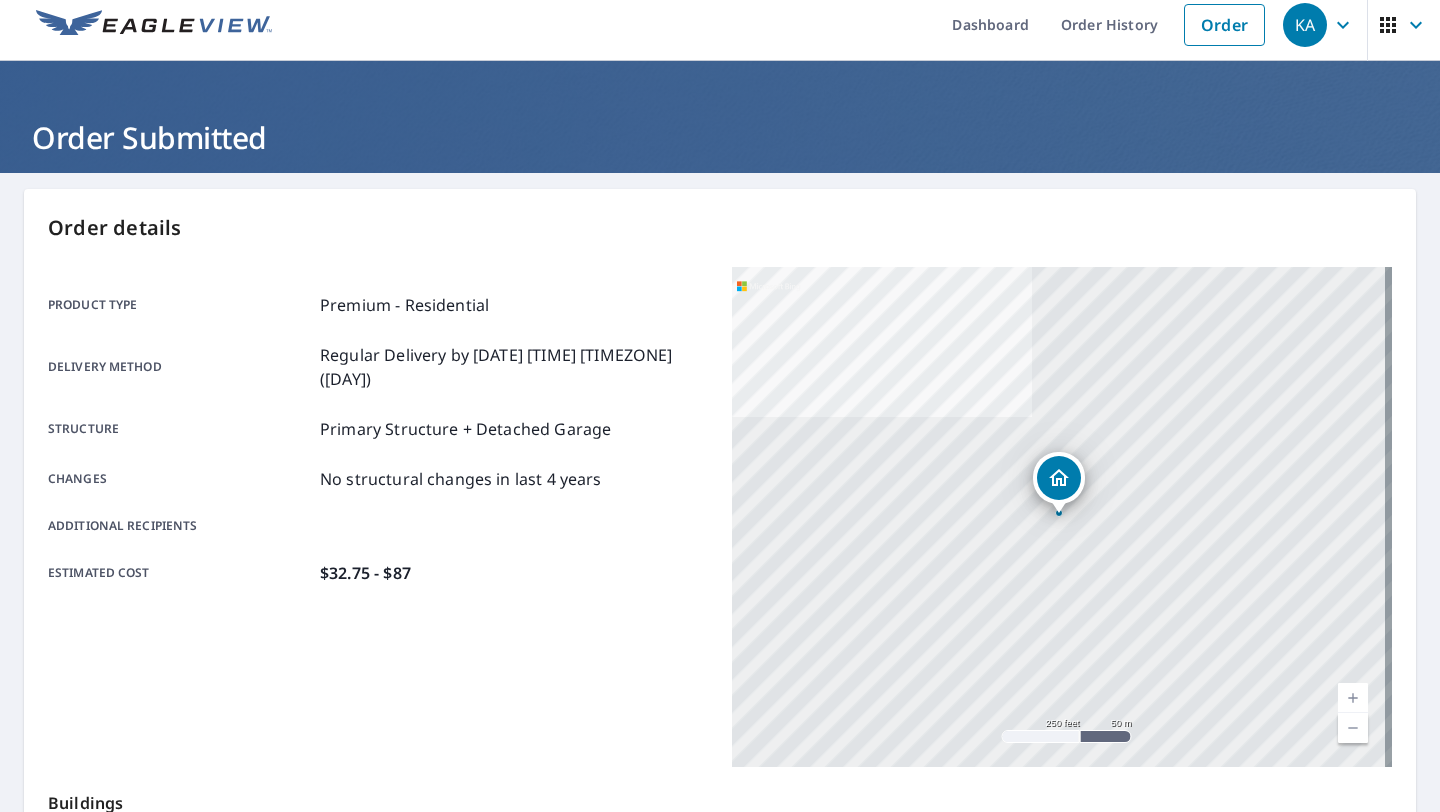 click on "[NUMBER] [STREET] [CITY], [STATE] [ZIP]" at bounding box center [1062, 517] 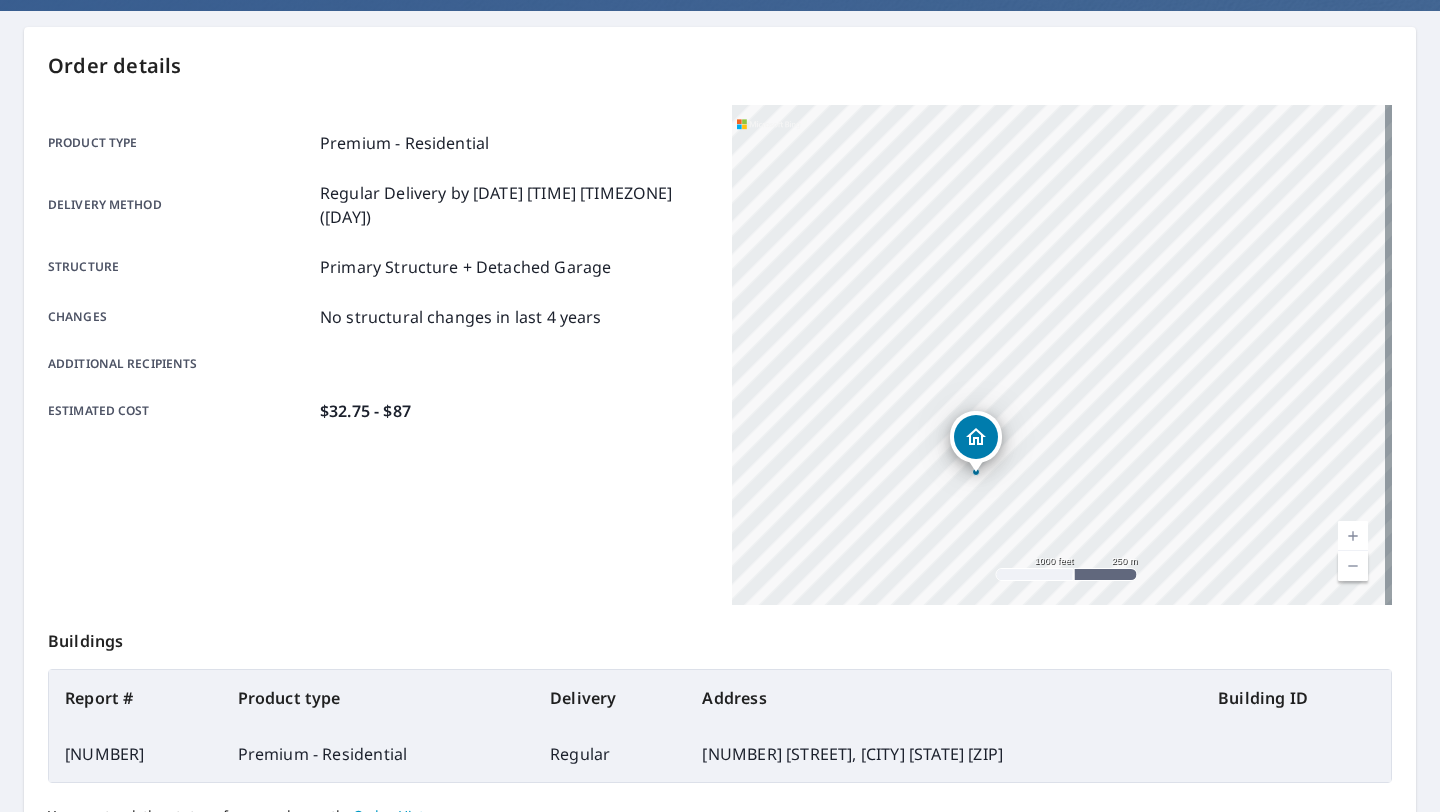 scroll, scrollTop: 177, scrollLeft: 0, axis: vertical 